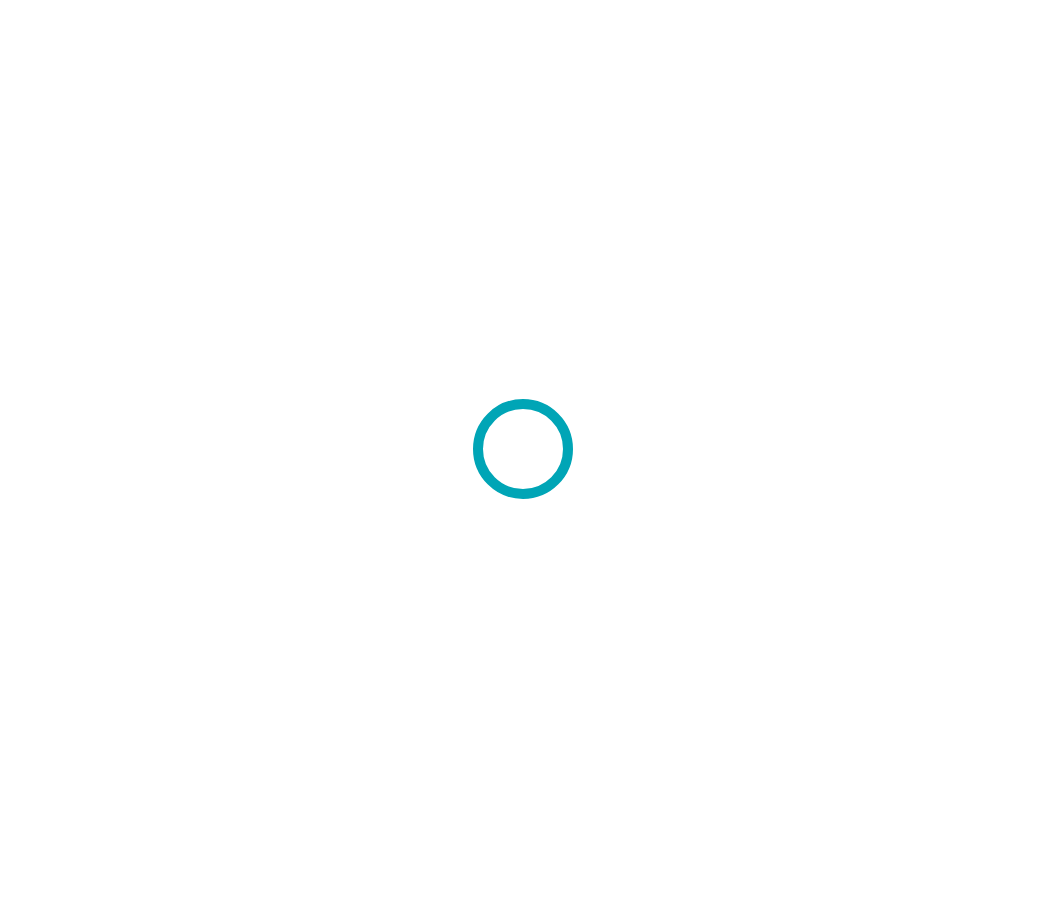 scroll, scrollTop: 0, scrollLeft: 0, axis: both 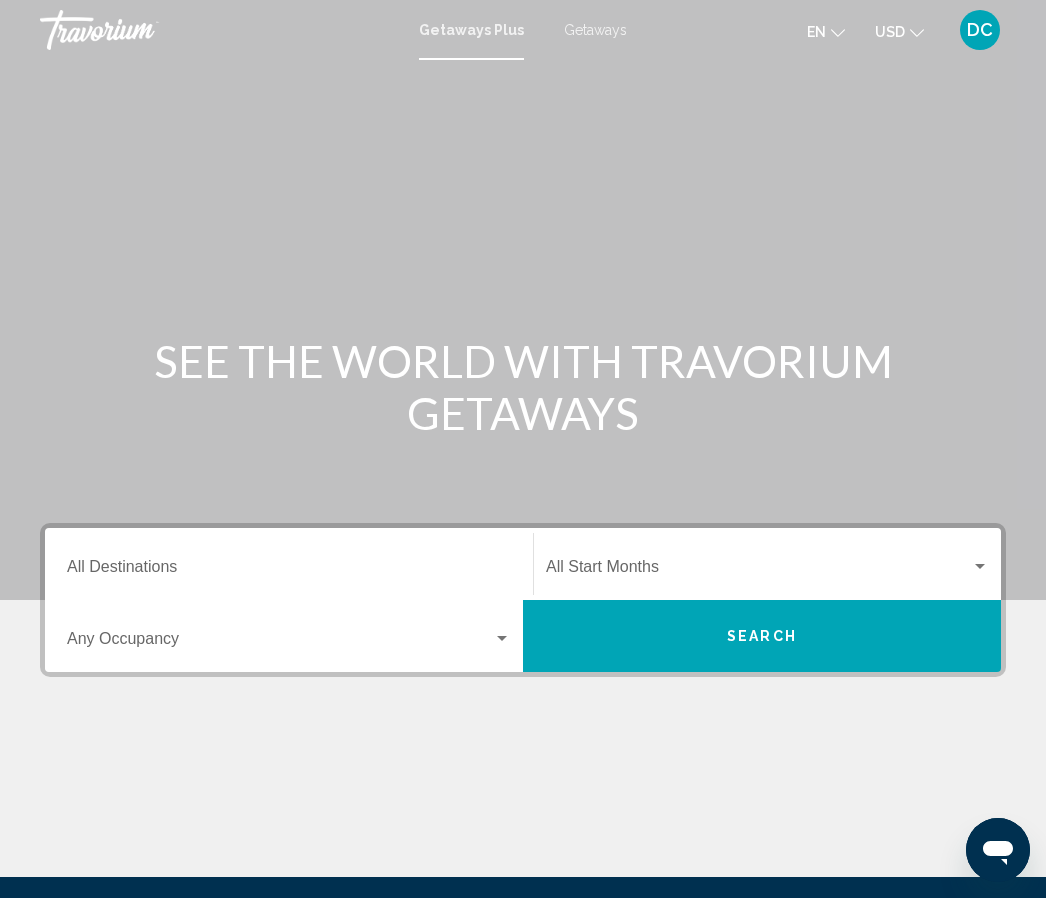 click on "Getaways Plus" at bounding box center [471, 30] 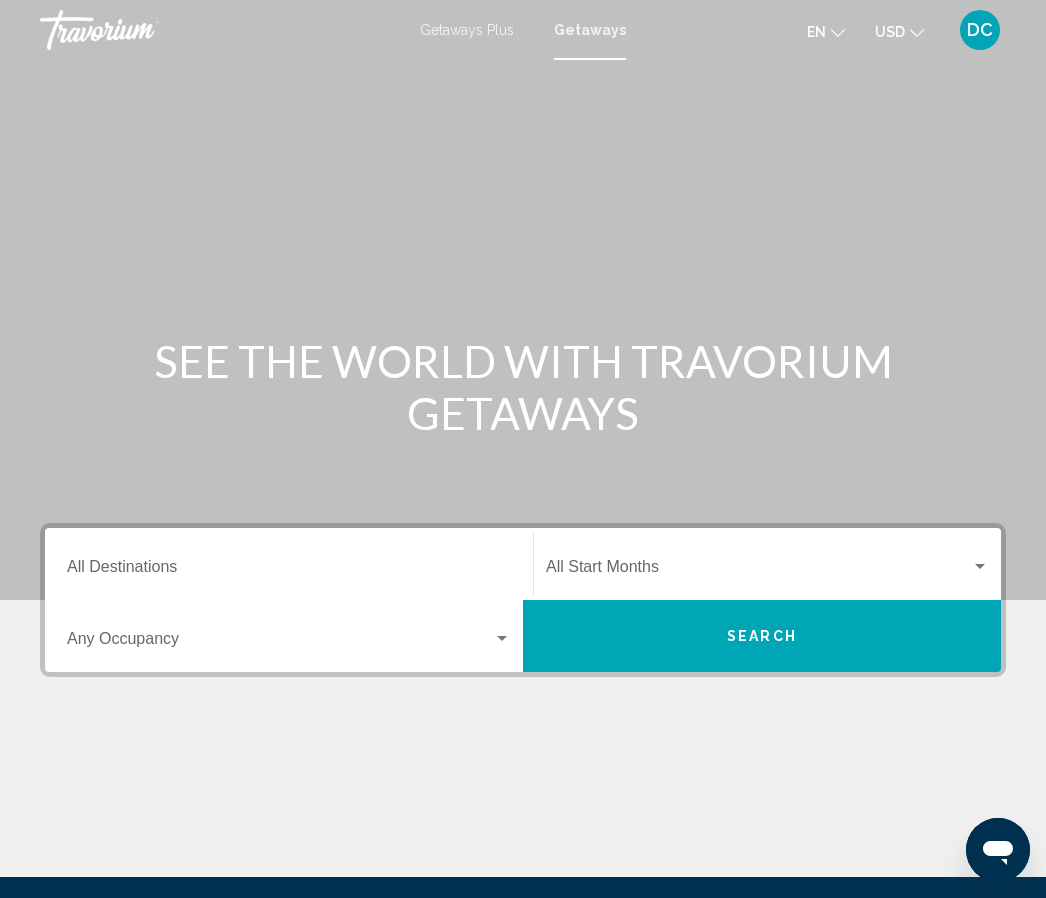 click on "Getaways Plus" at bounding box center (467, 30) 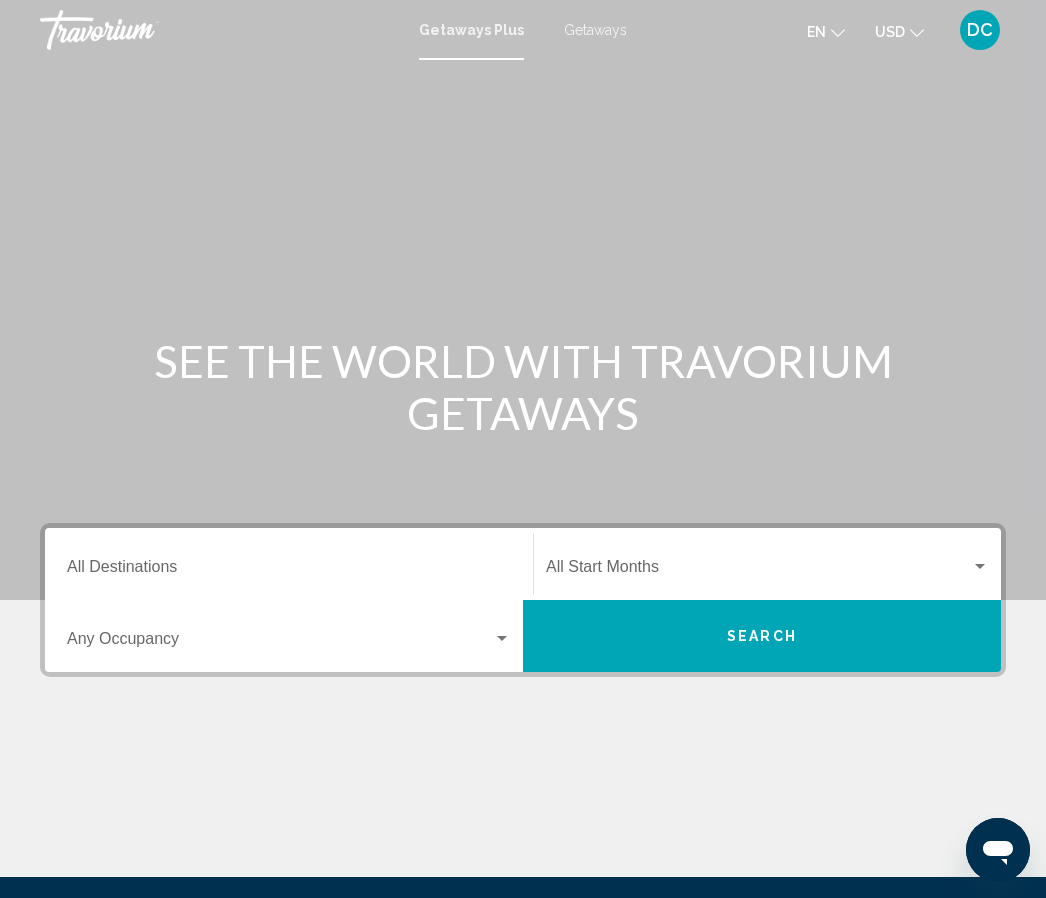 click on "Destination All Destinations" at bounding box center [289, 571] 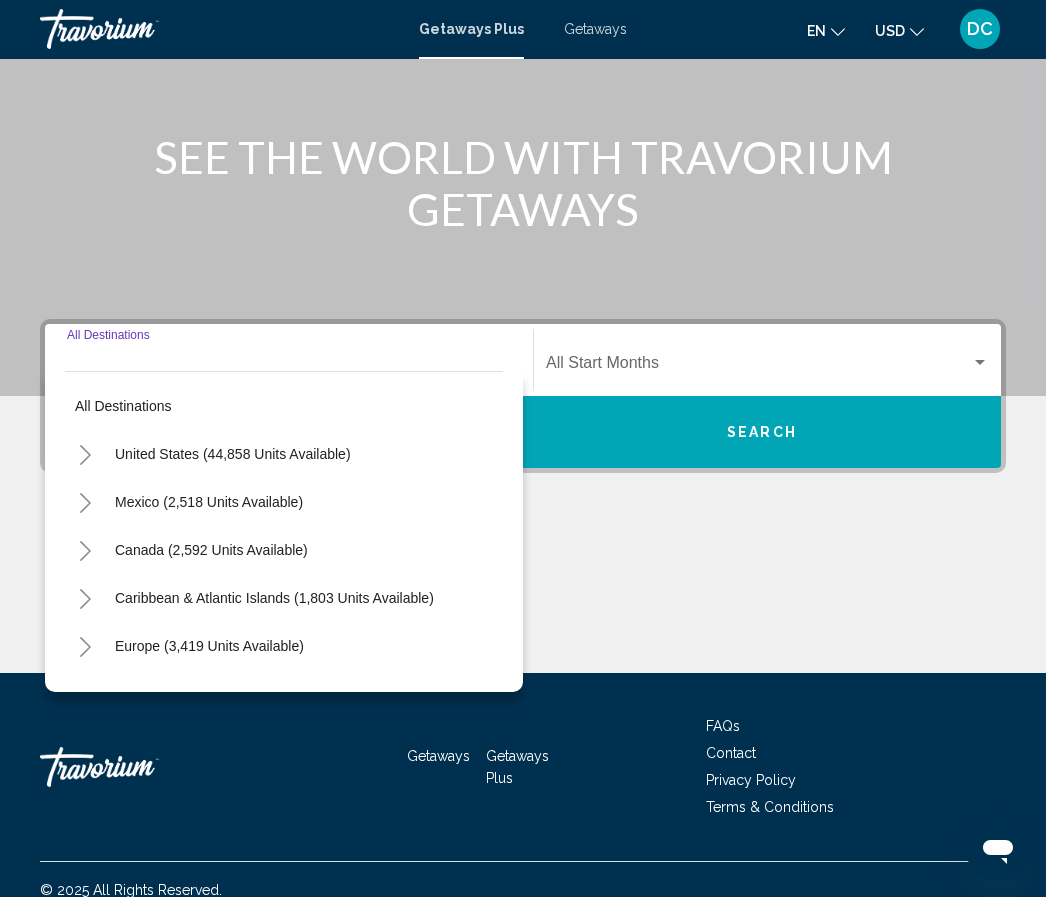 scroll, scrollTop: 224, scrollLeft: 0, axis: vertical 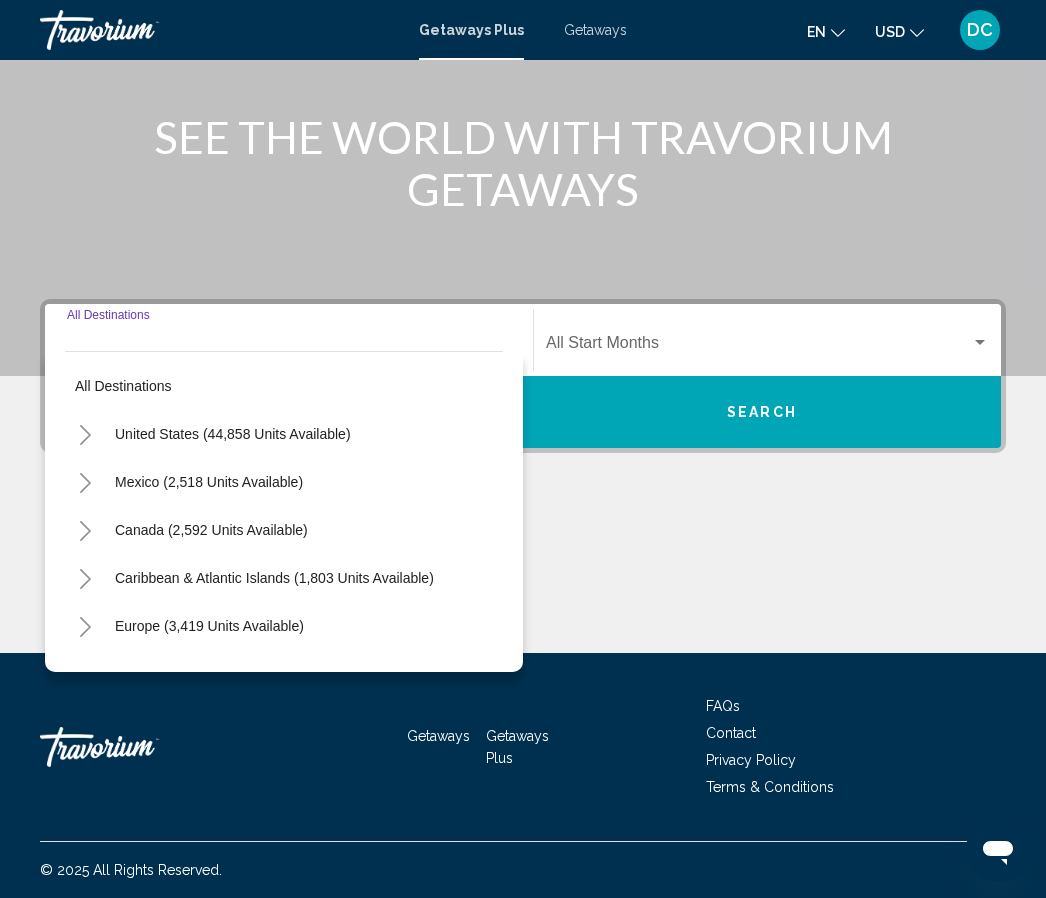 click at bounding box center (758, 347) 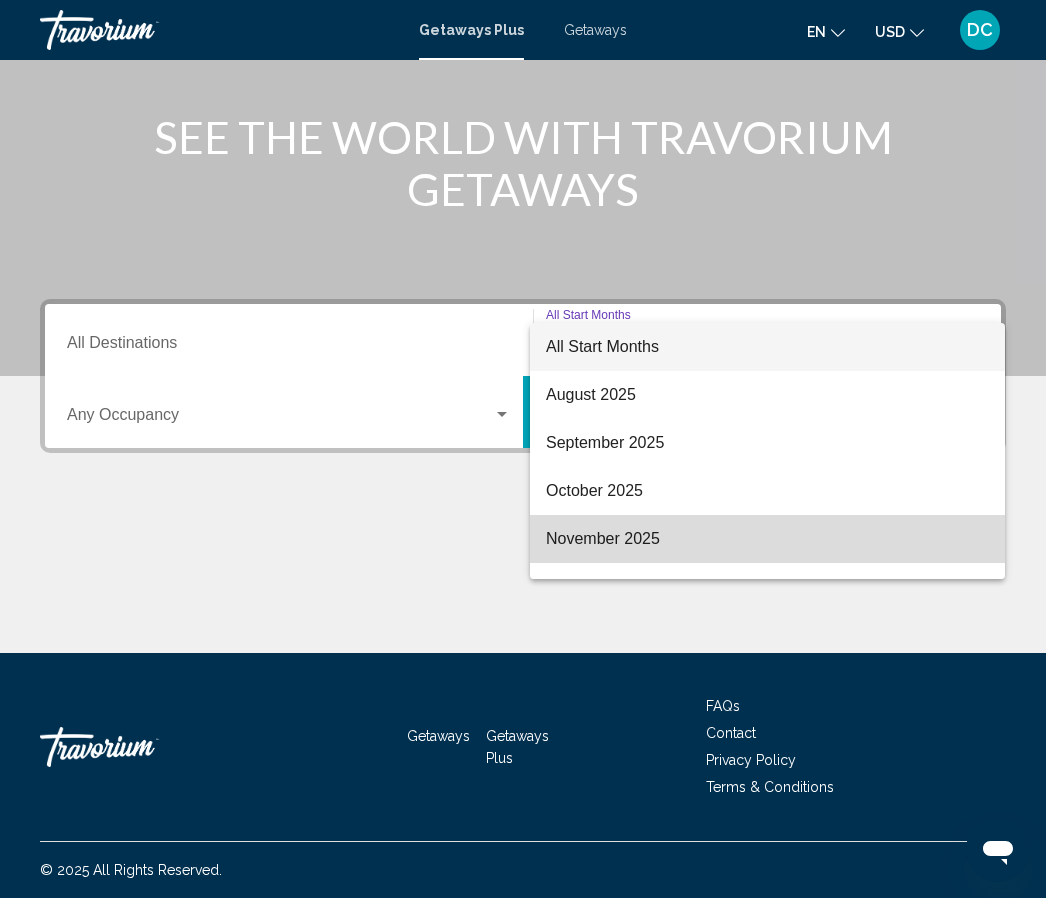 click on "November 2025" at bounding box center [767, 539] 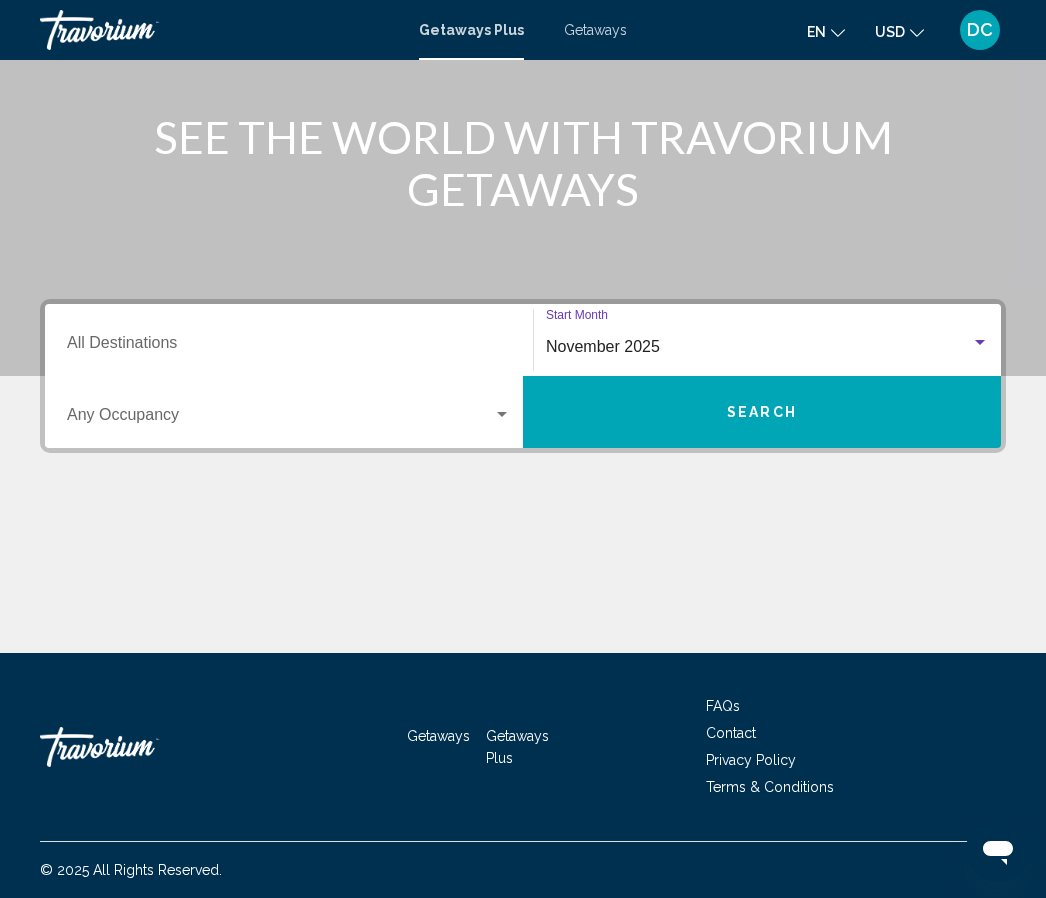 click at bounding box center (502, 414) 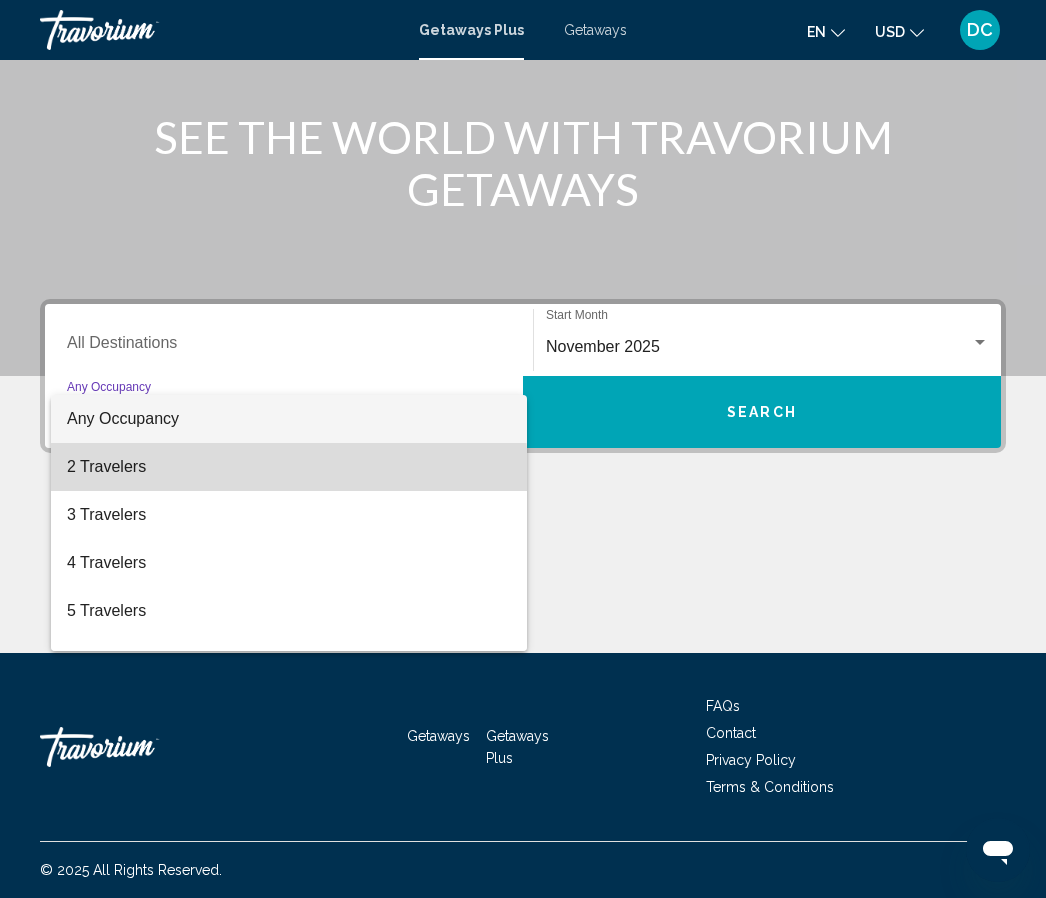 click on "2 Travelers" at bounding box center [289, 467] 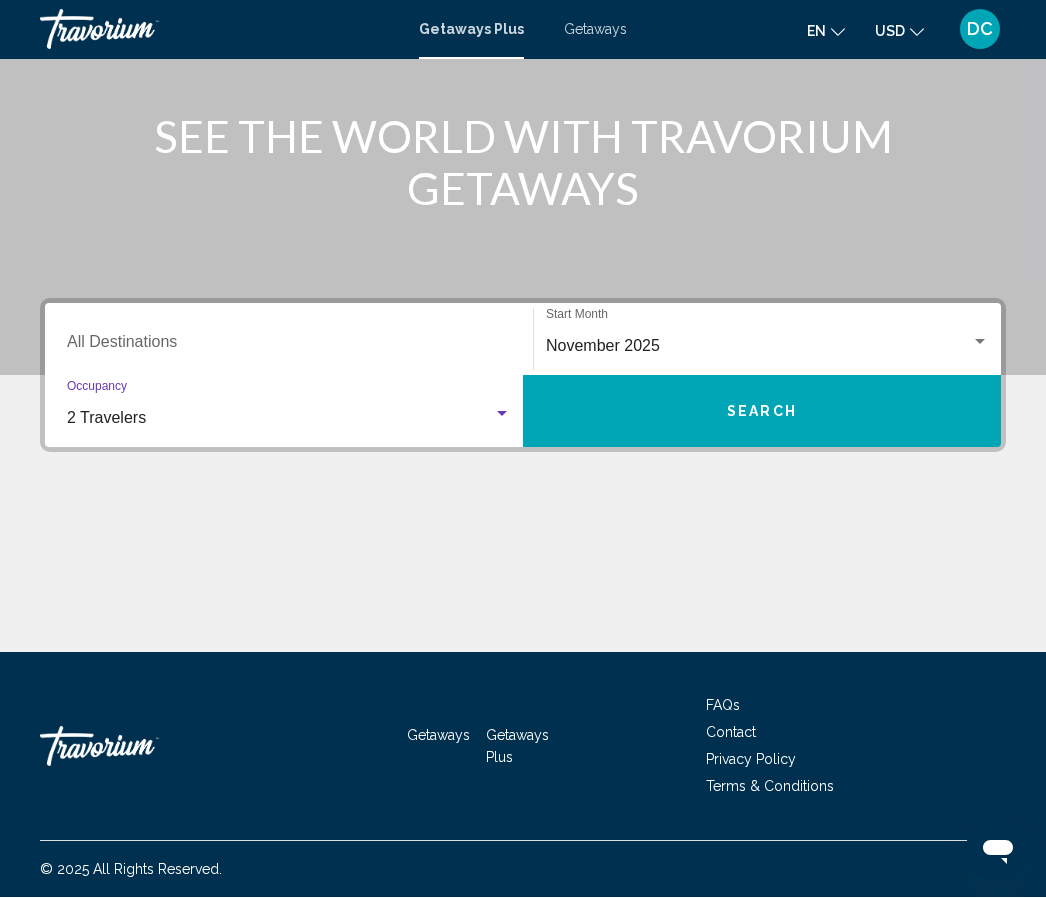 click on "Search" at bounding box center [762, 412] 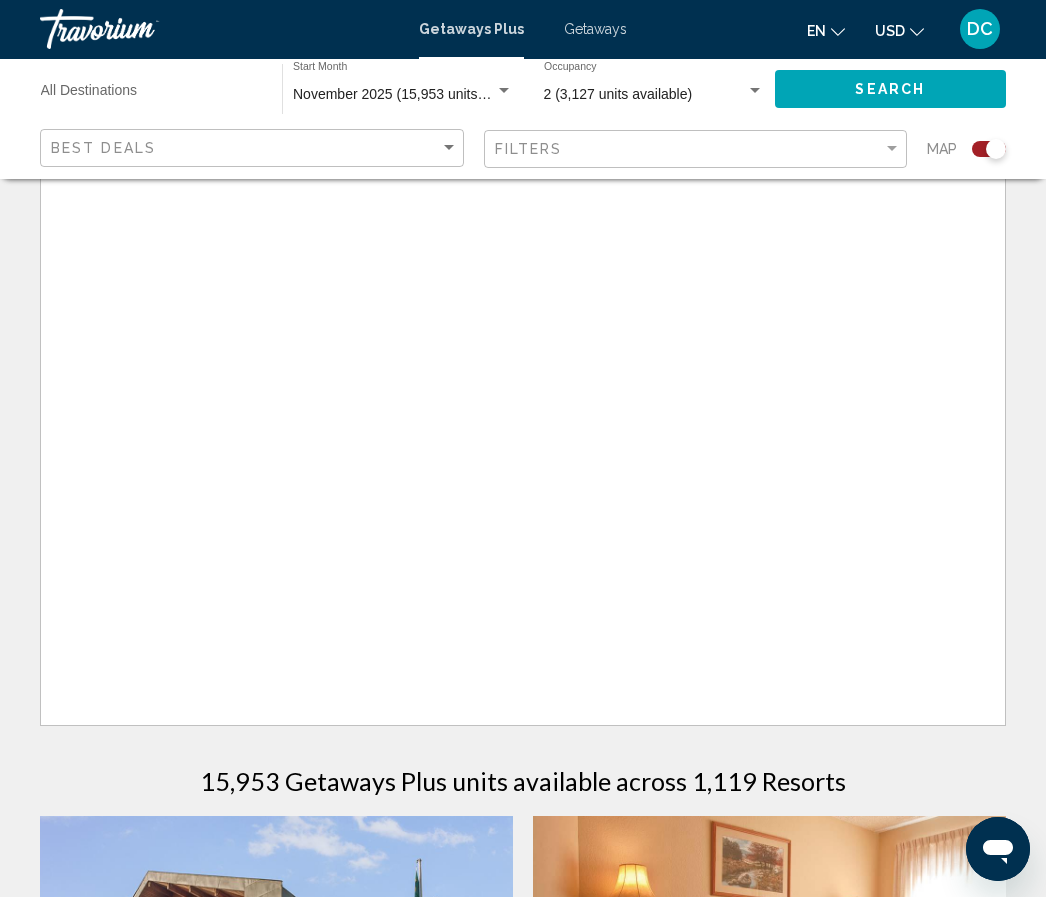 scroll, scrollTop: 74, scrollLeft: 0, axis: vertical 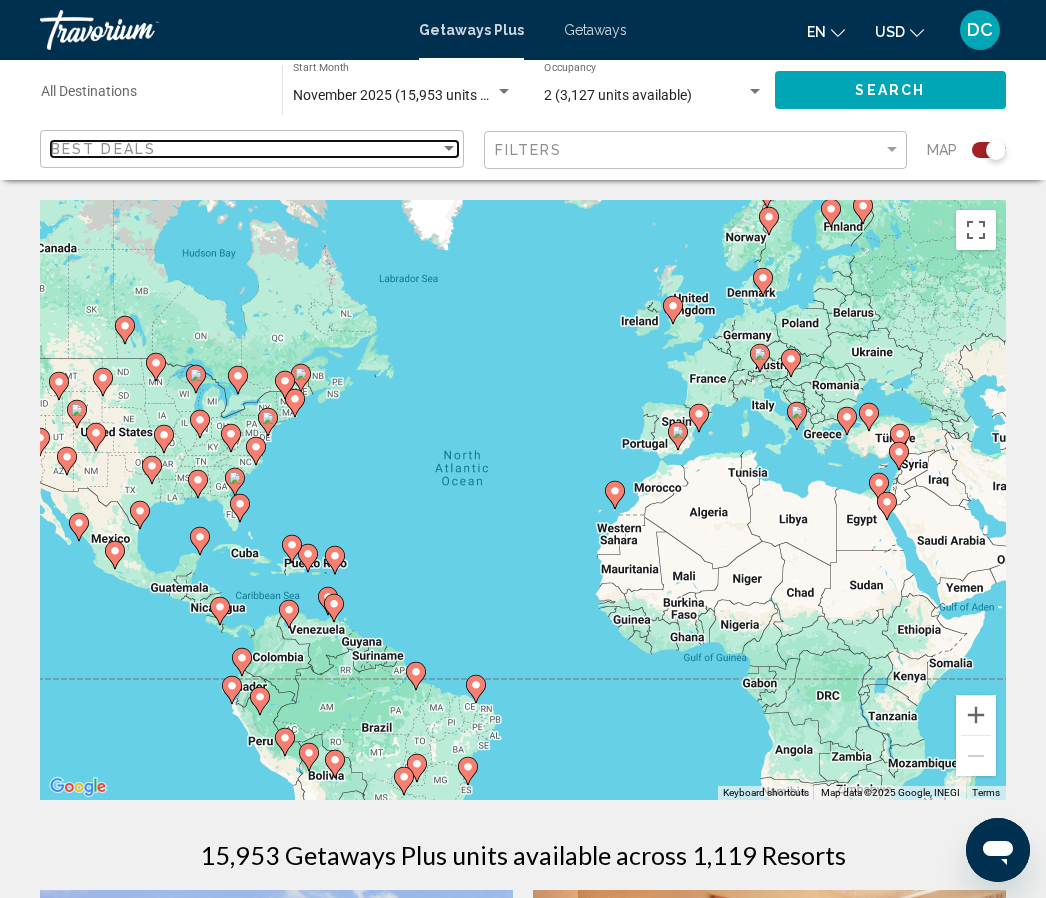click at bounding box center [449, 148] 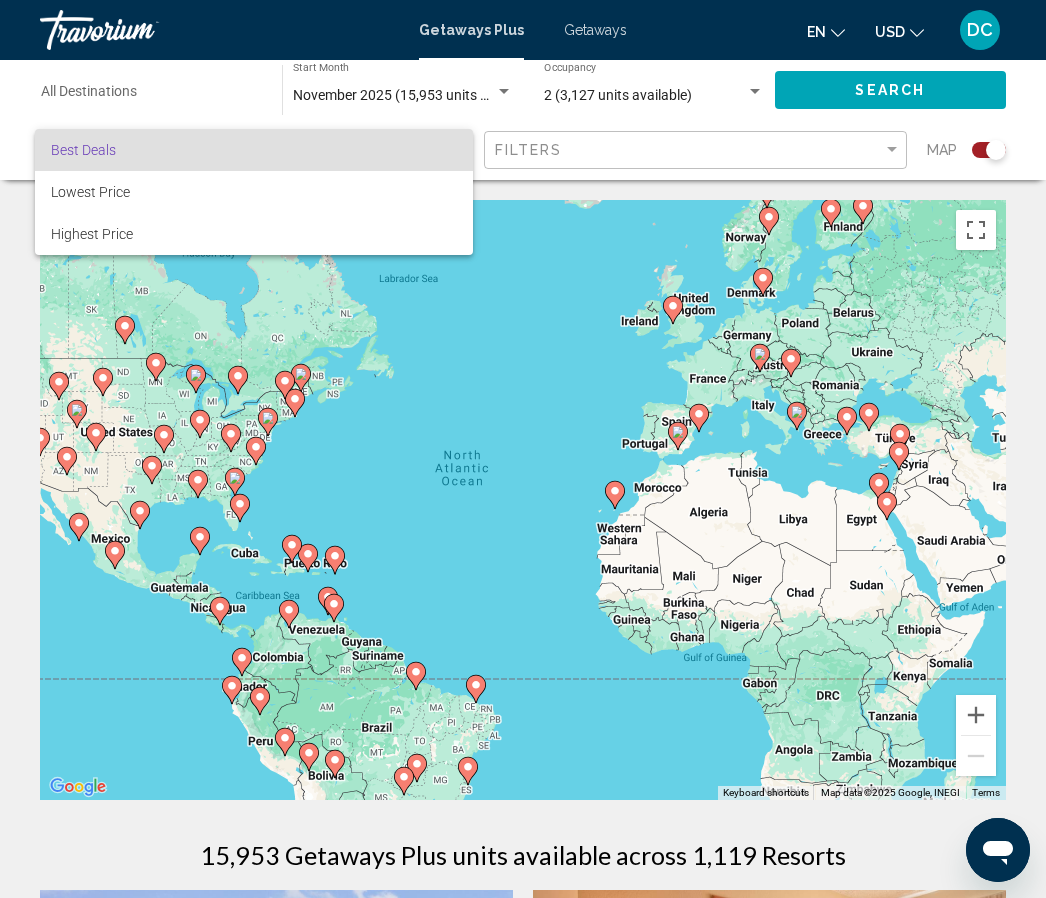 click at bounding box center [523, 449] 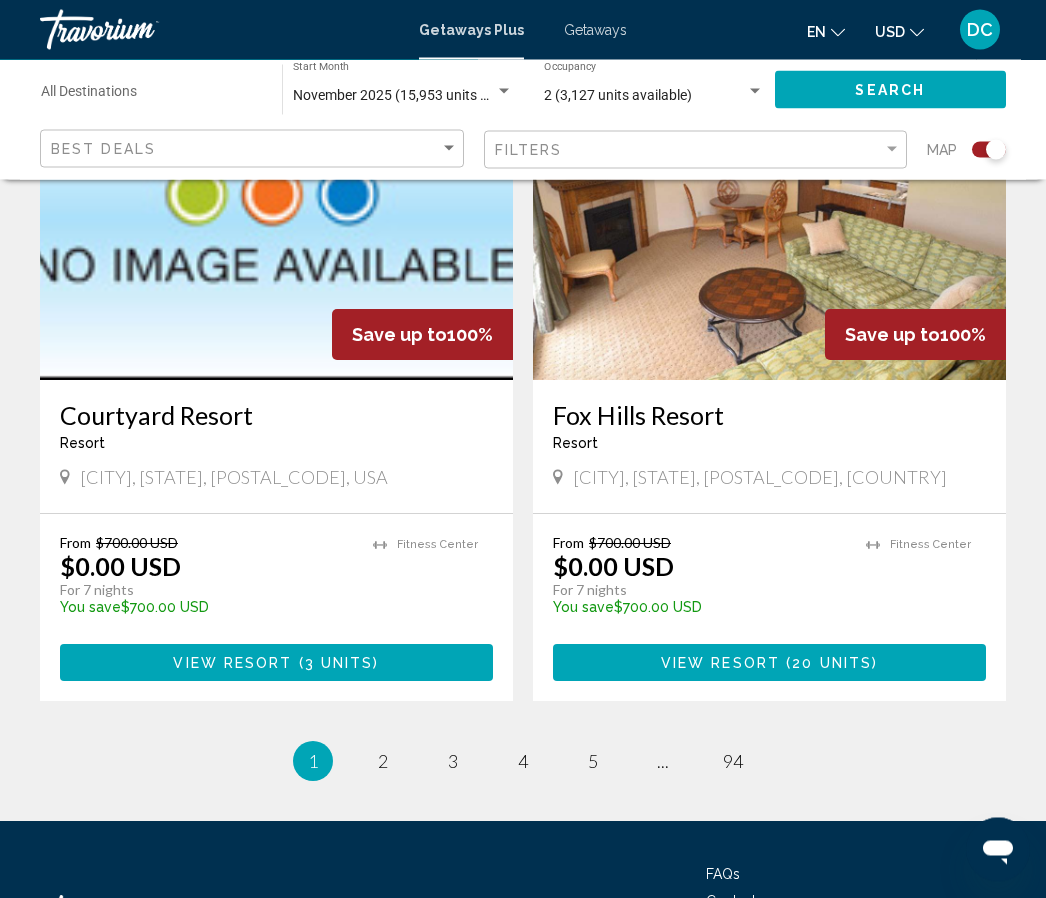 scroll, scrollTop: 4393, scrollLeft: 0, axis: vertical 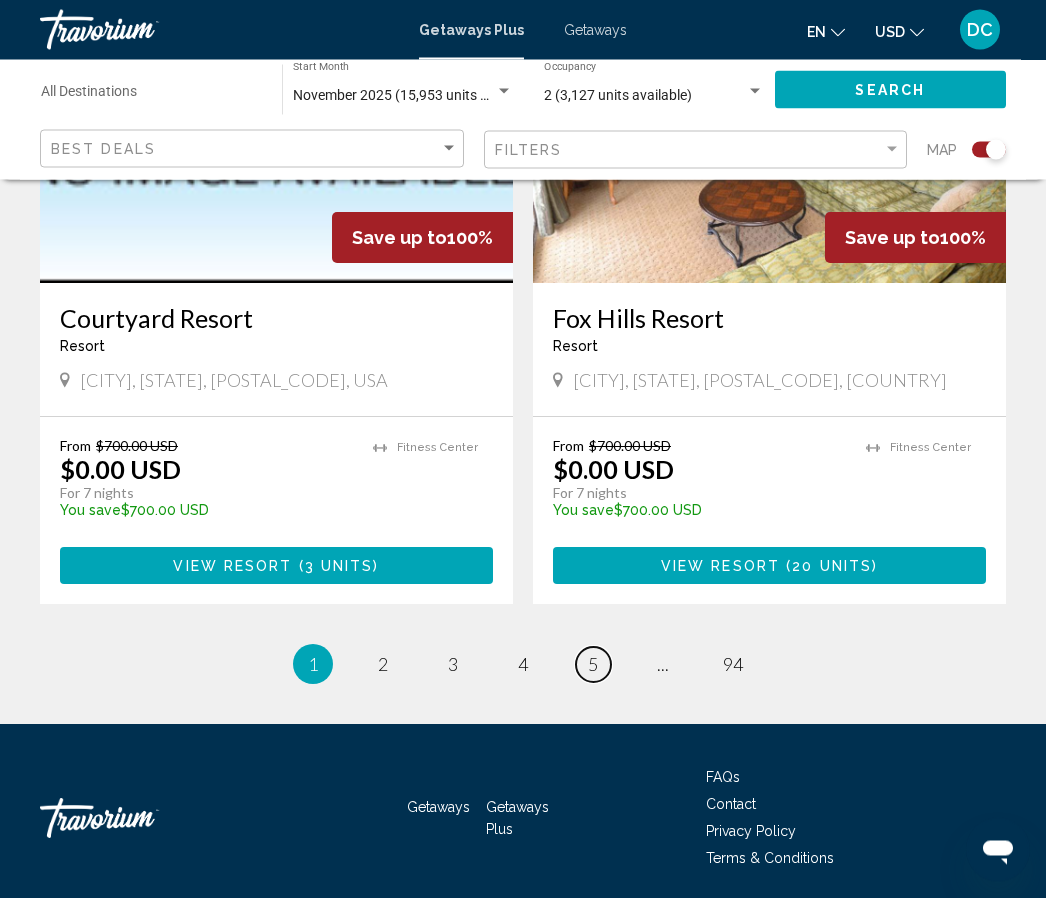click on "page  5" at bounding box center (593, 665) 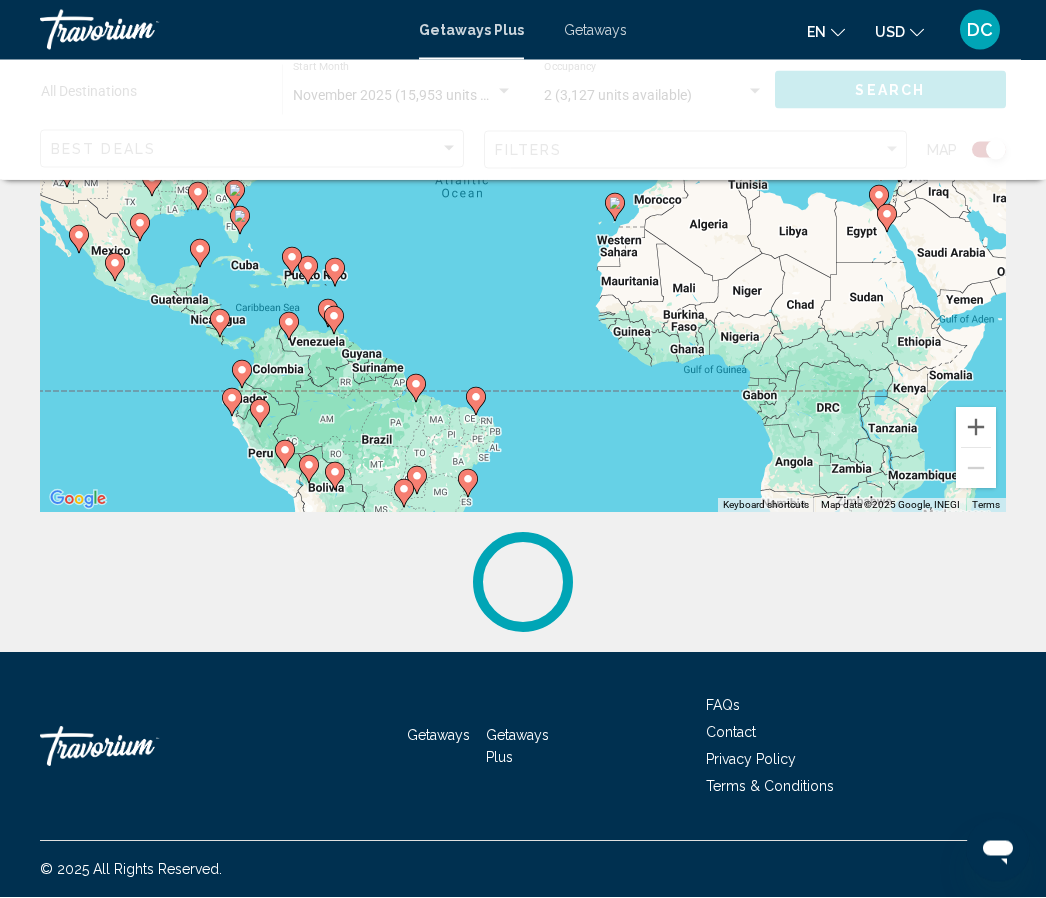 scroll, scrollTop: 0, scrollLeft: 0, axis: both 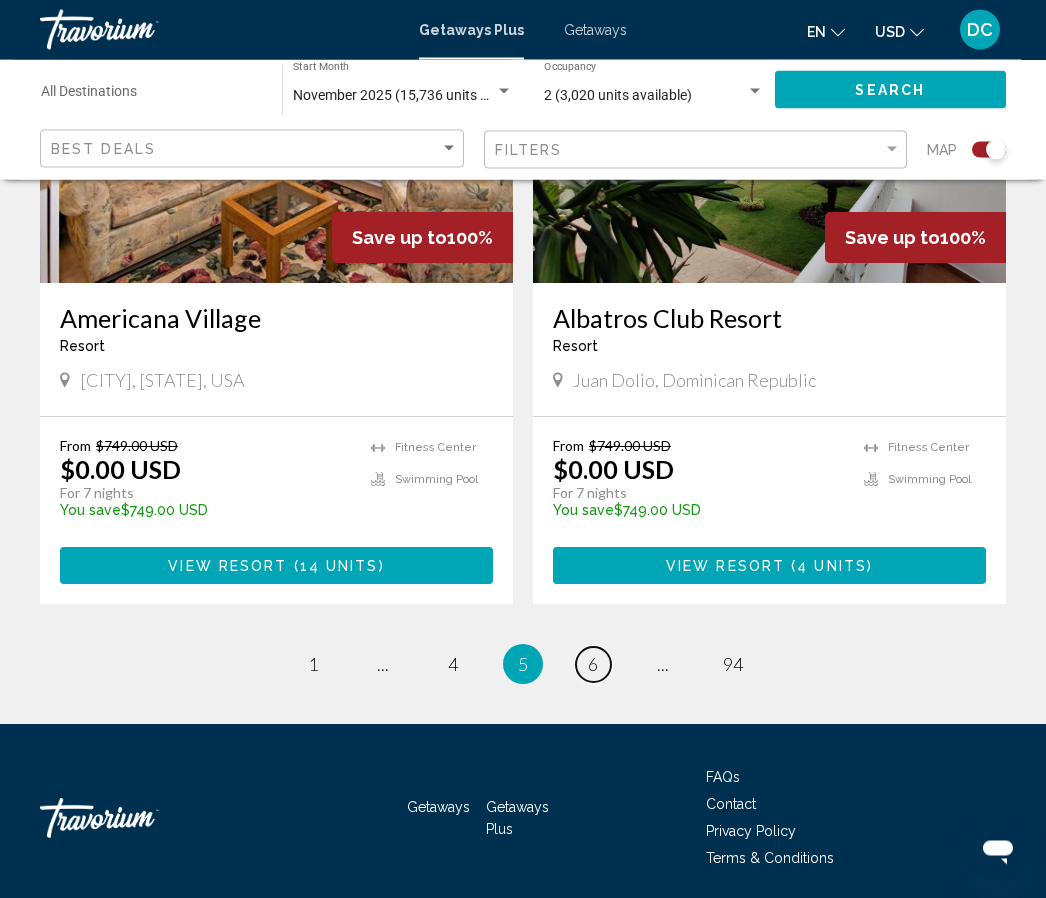 click on "page  6" at bounding box center (593, 665) 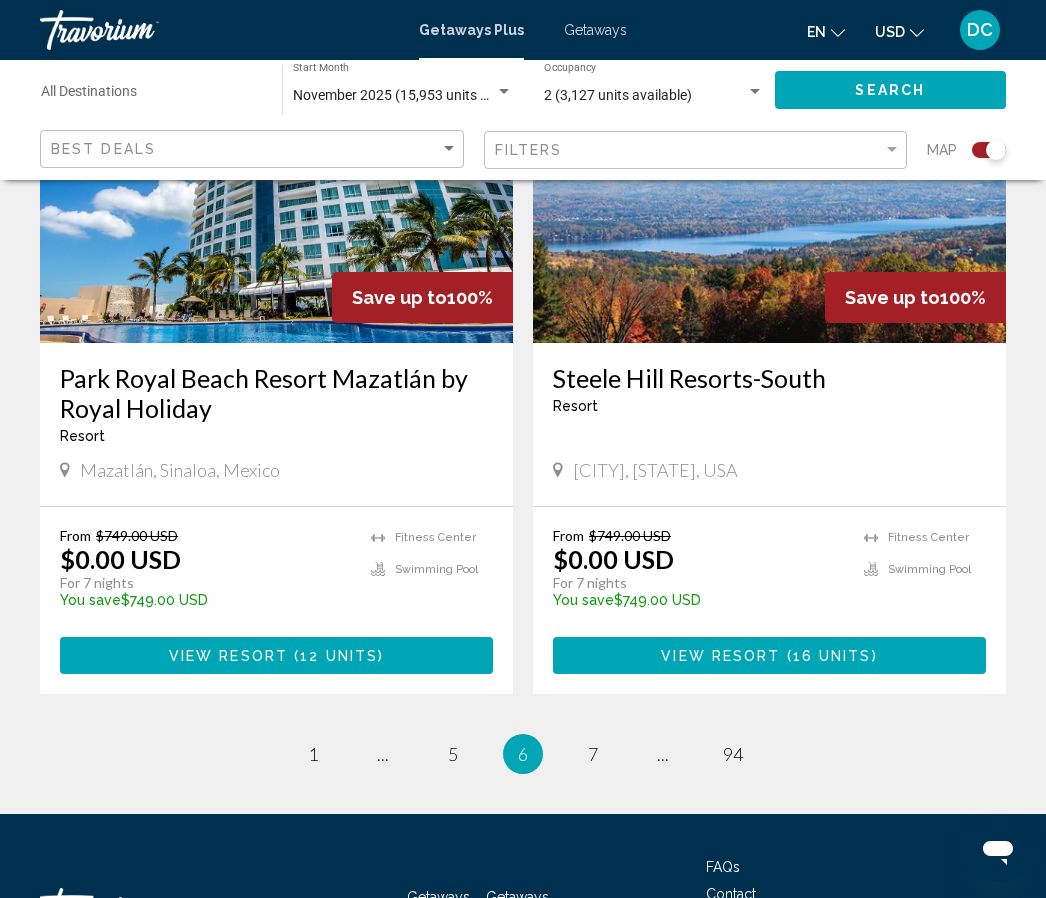 scroll, scrollTop: 4514, scrollLeft: 0, axis: vertical 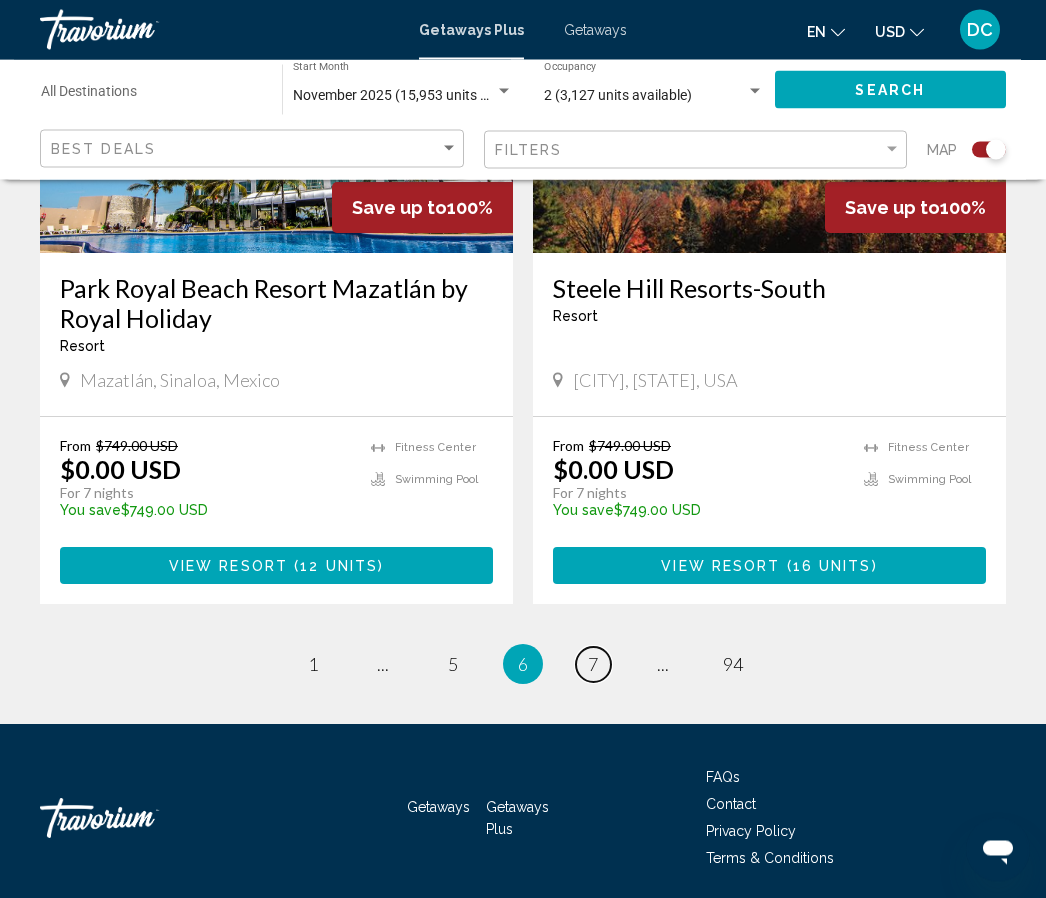click on "page  7" at bounding box center (593, 665) 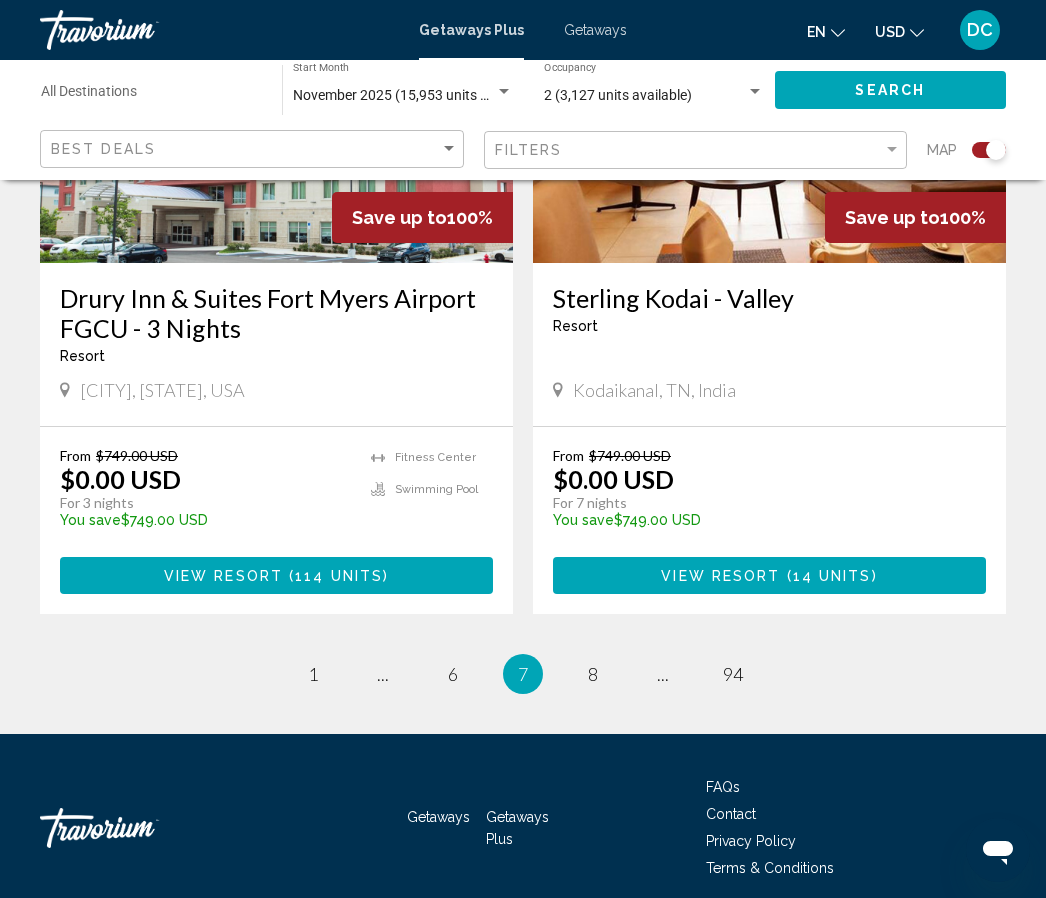 scroll, scrollTop: 4514, scrollLeft: 0, axis: vertical 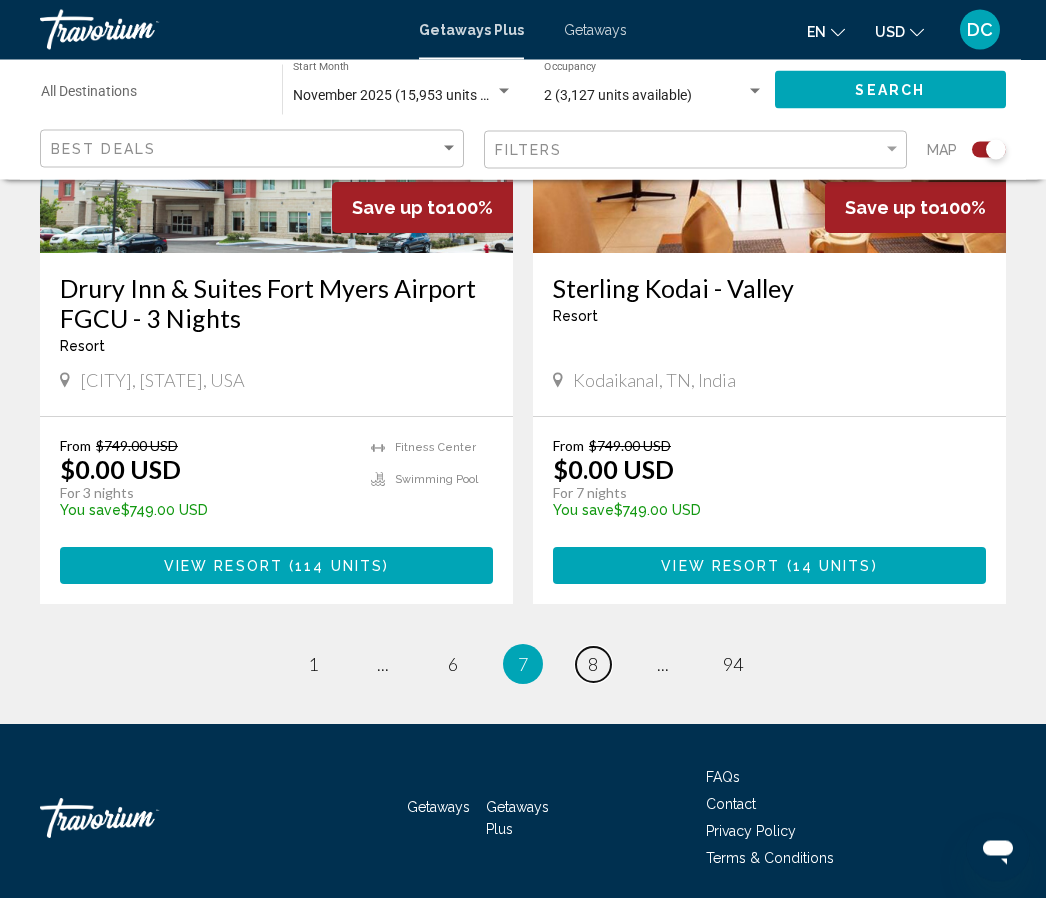 click on "page  8" at bounding box center (593, 665) 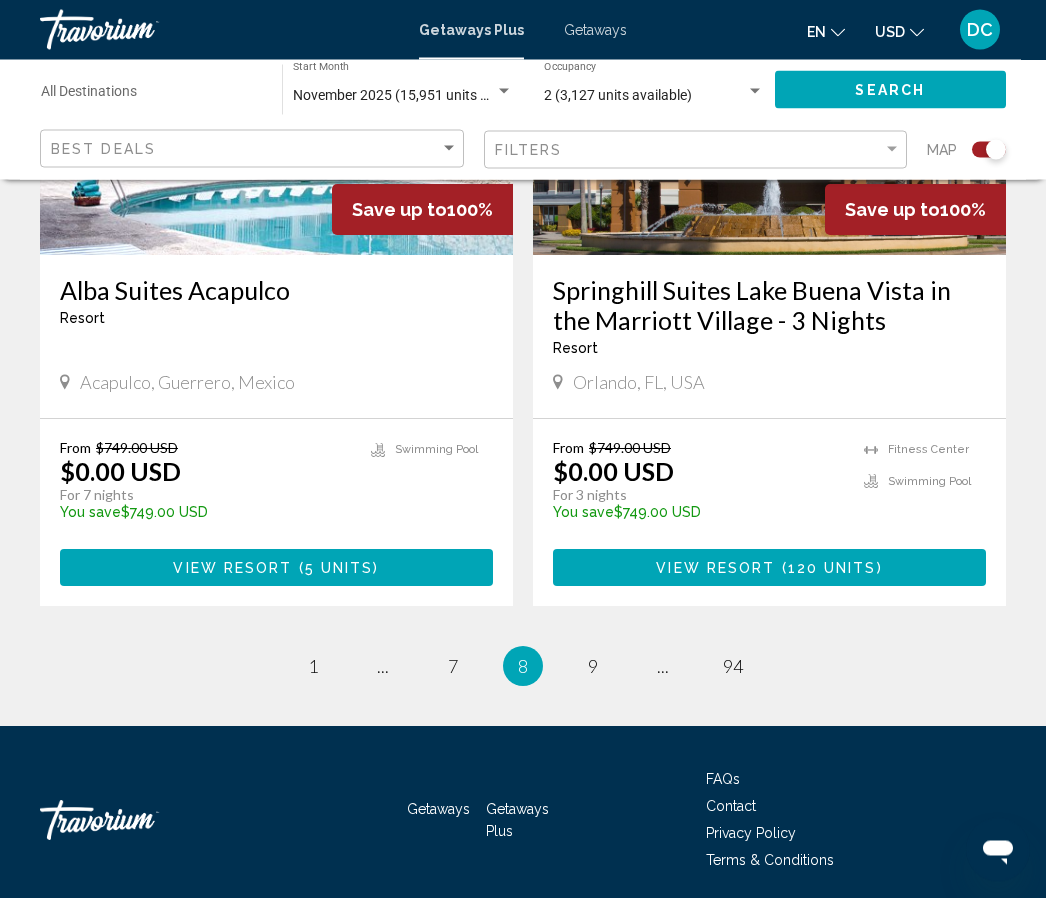 scroll, scrollTop: 4453, scrollLeft: 0, axis: vertical 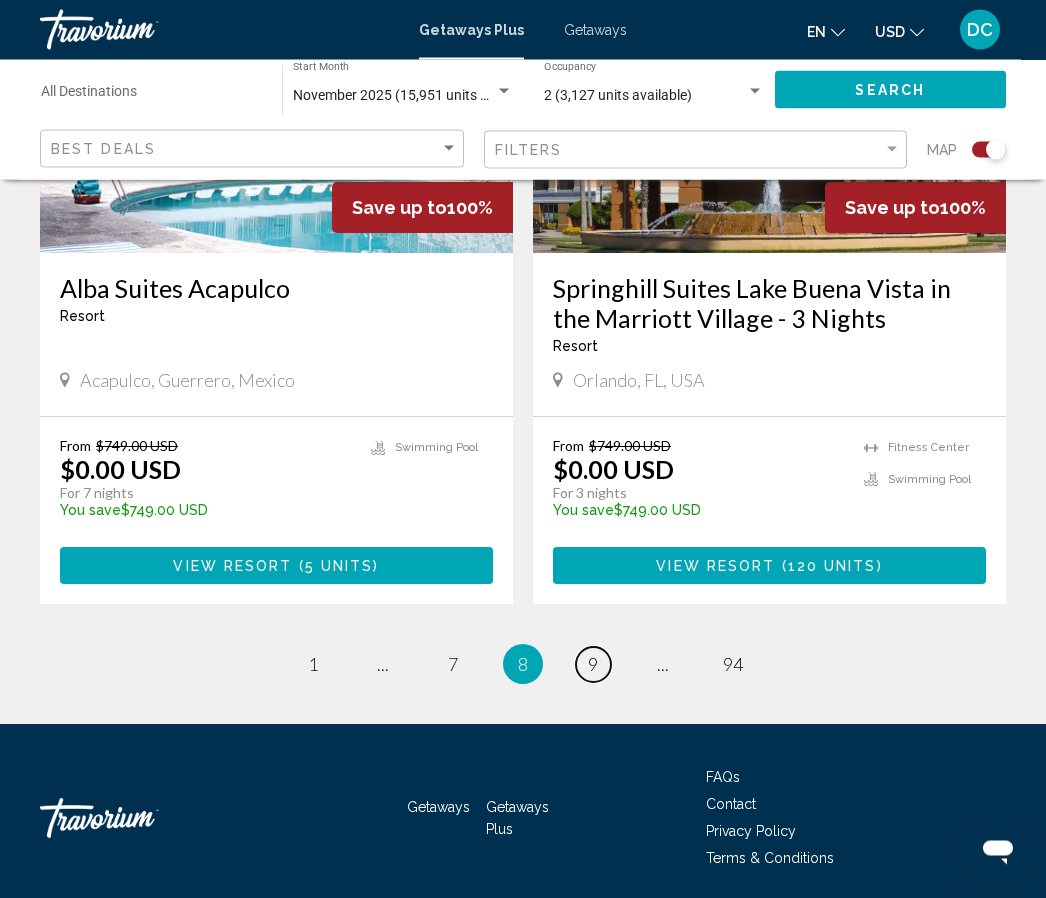 click on "page  9" at bounding box center [593, 665] 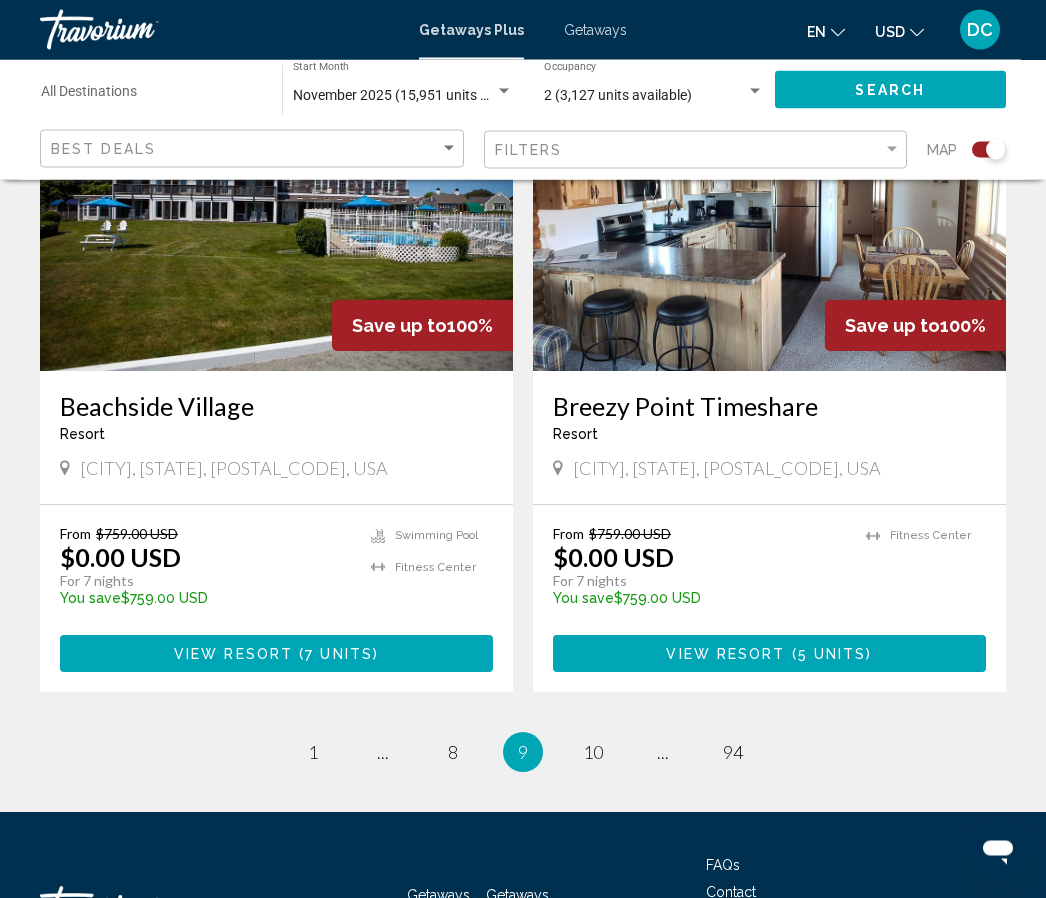 scroll, scrollTop: 4393, scrollLeft: 0, axis: vertical 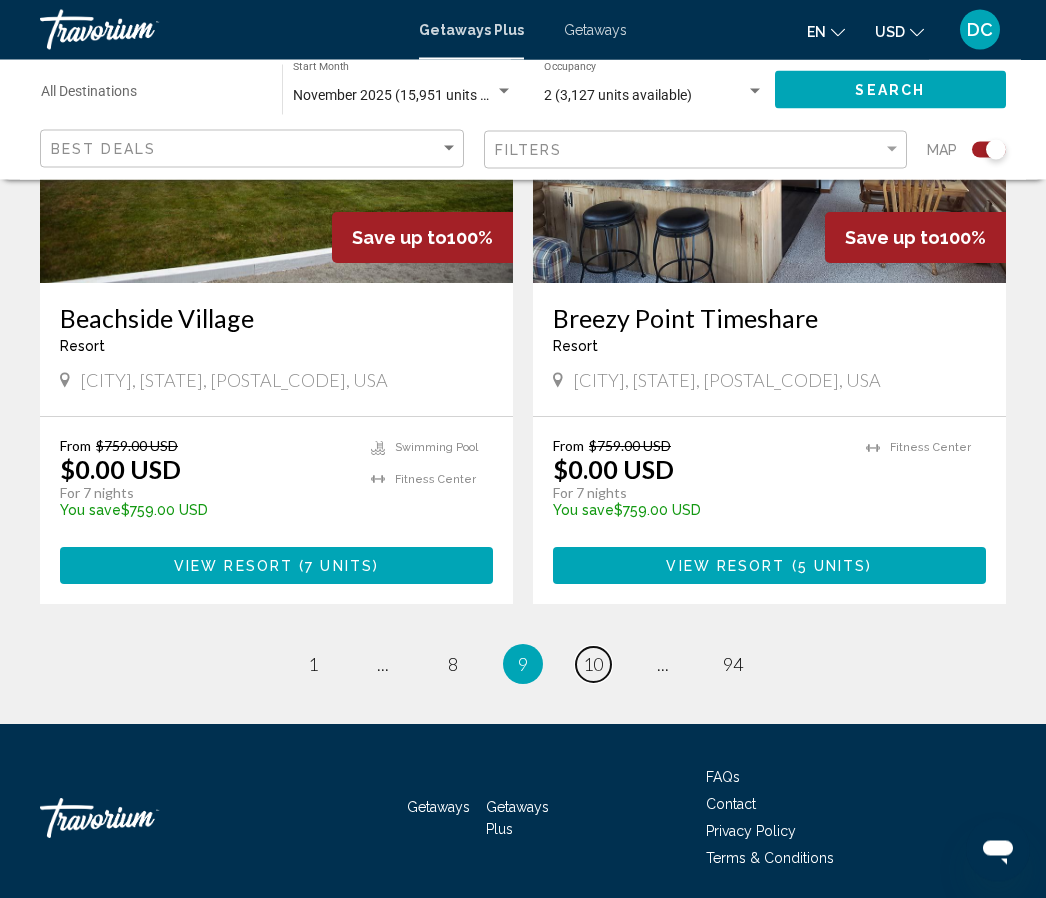 click on "10" at bounding box center [593, 665] 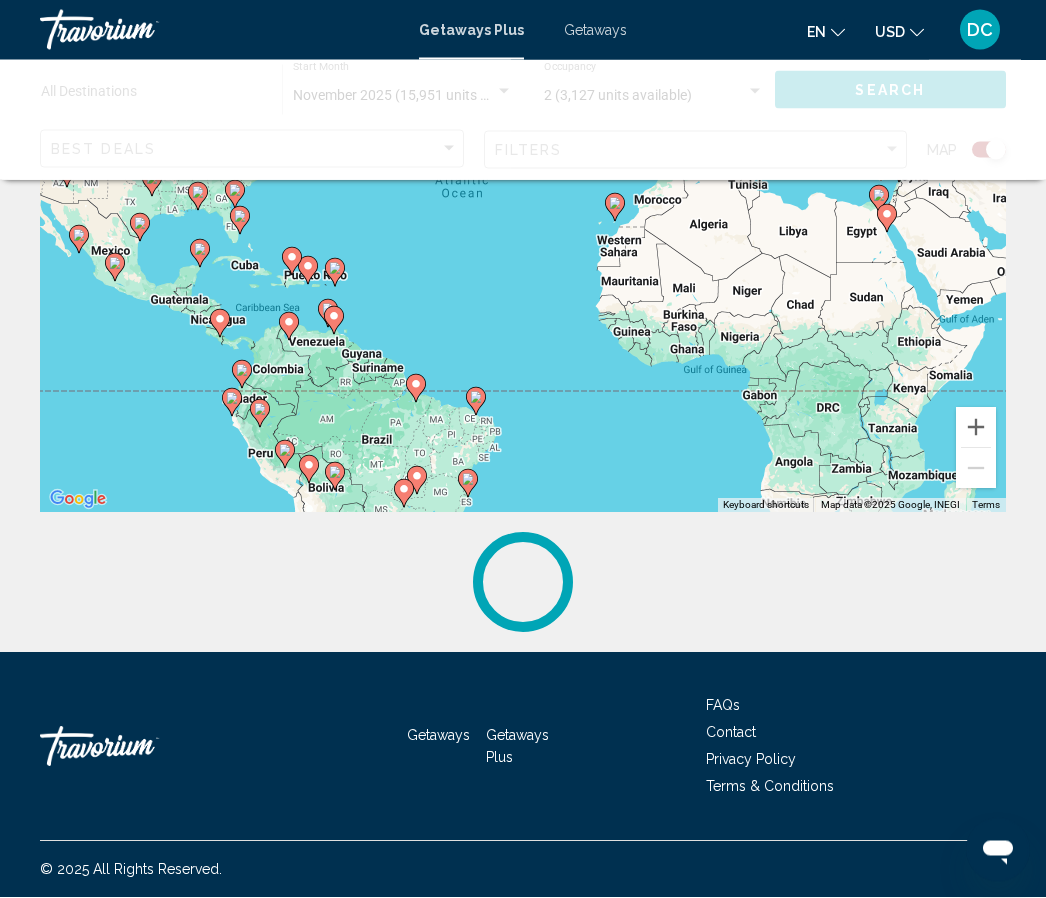 scroll, scrollTop: 0, scrollLeft: 0, axis: both 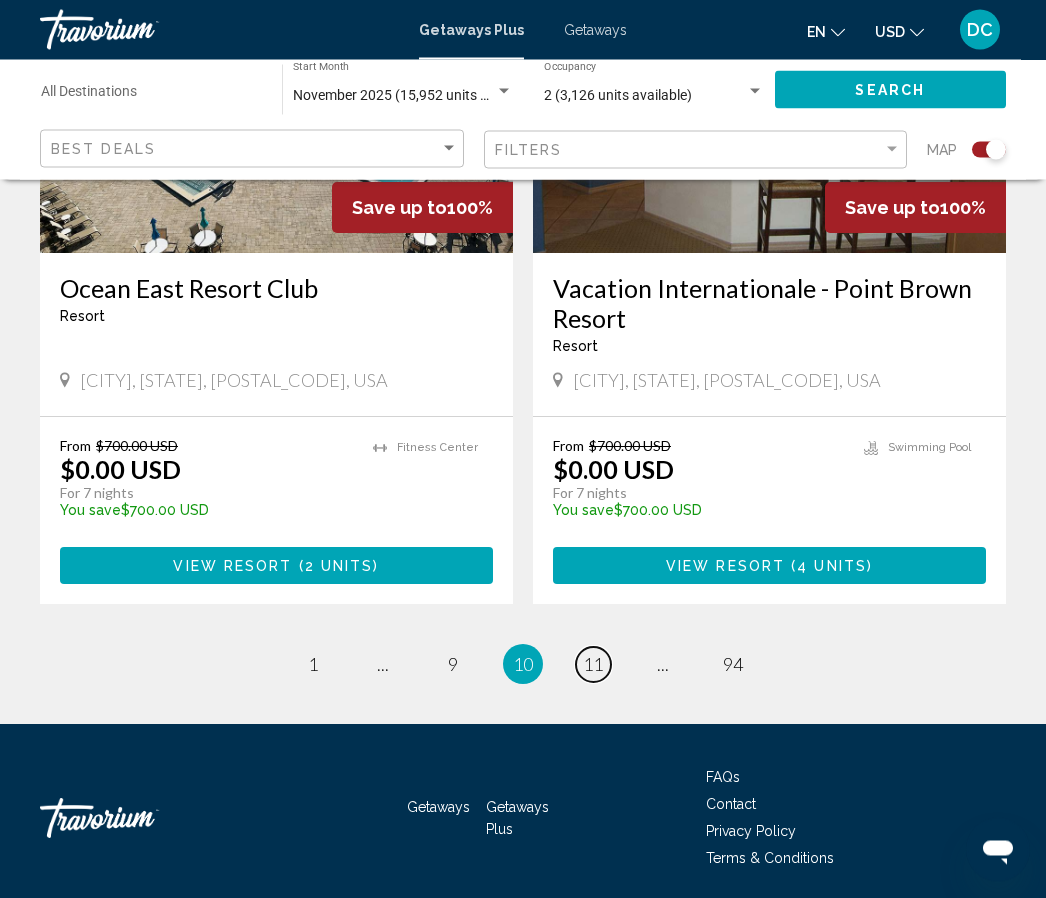 click on "page  11" at bounding box center (593, 665) 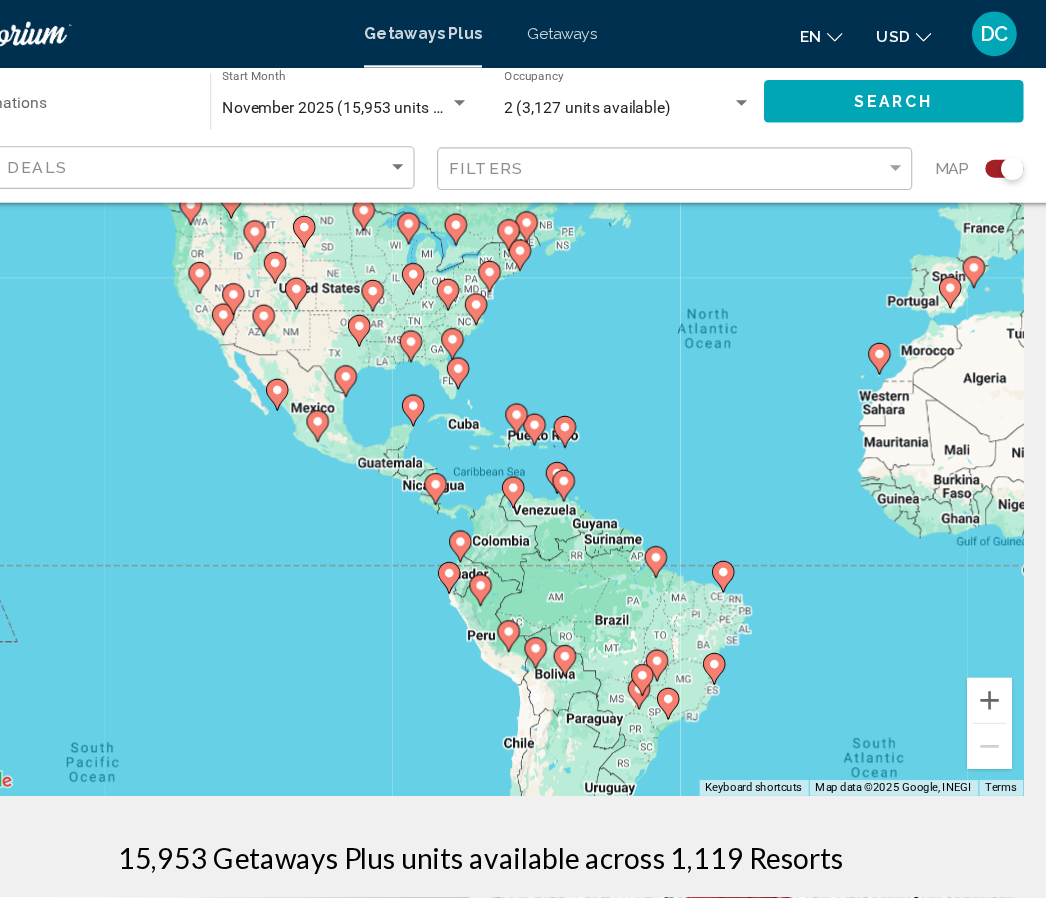 scroll, scrollTop: 83, scrollLeft: 0, axis: vertical 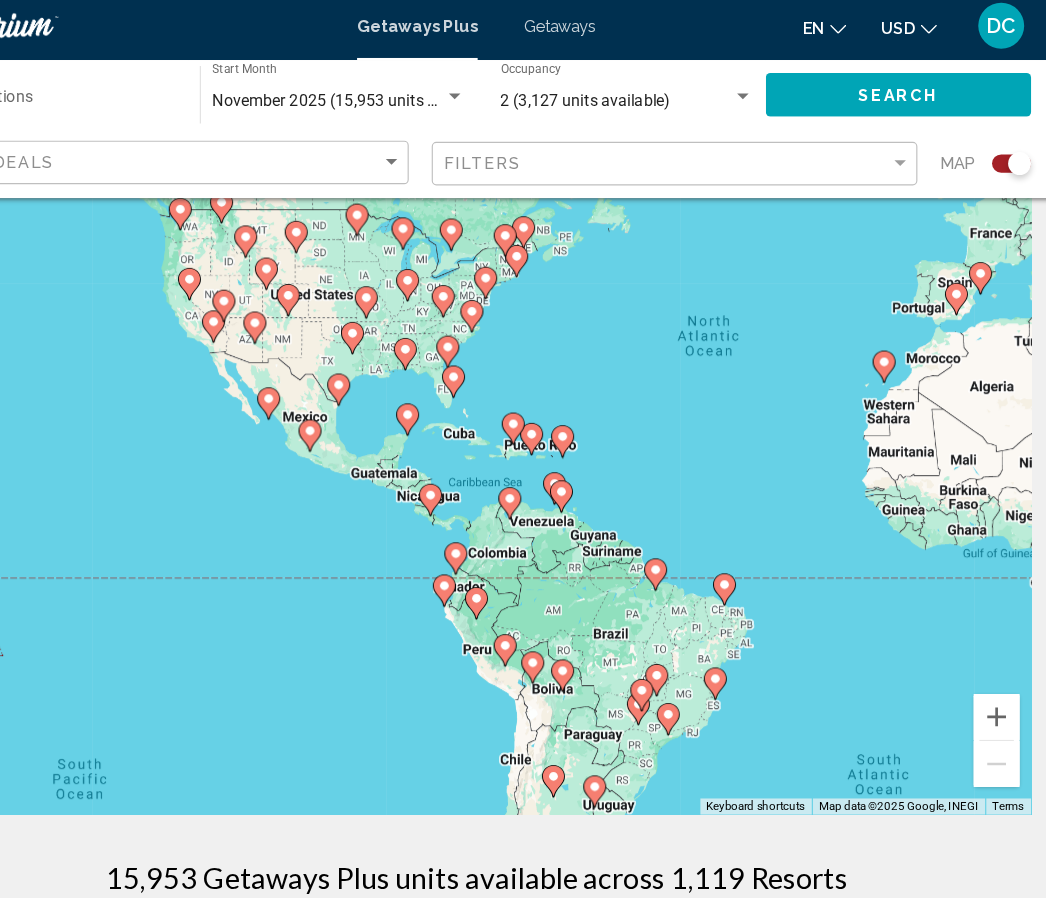 click at bounding box center [976, 632] 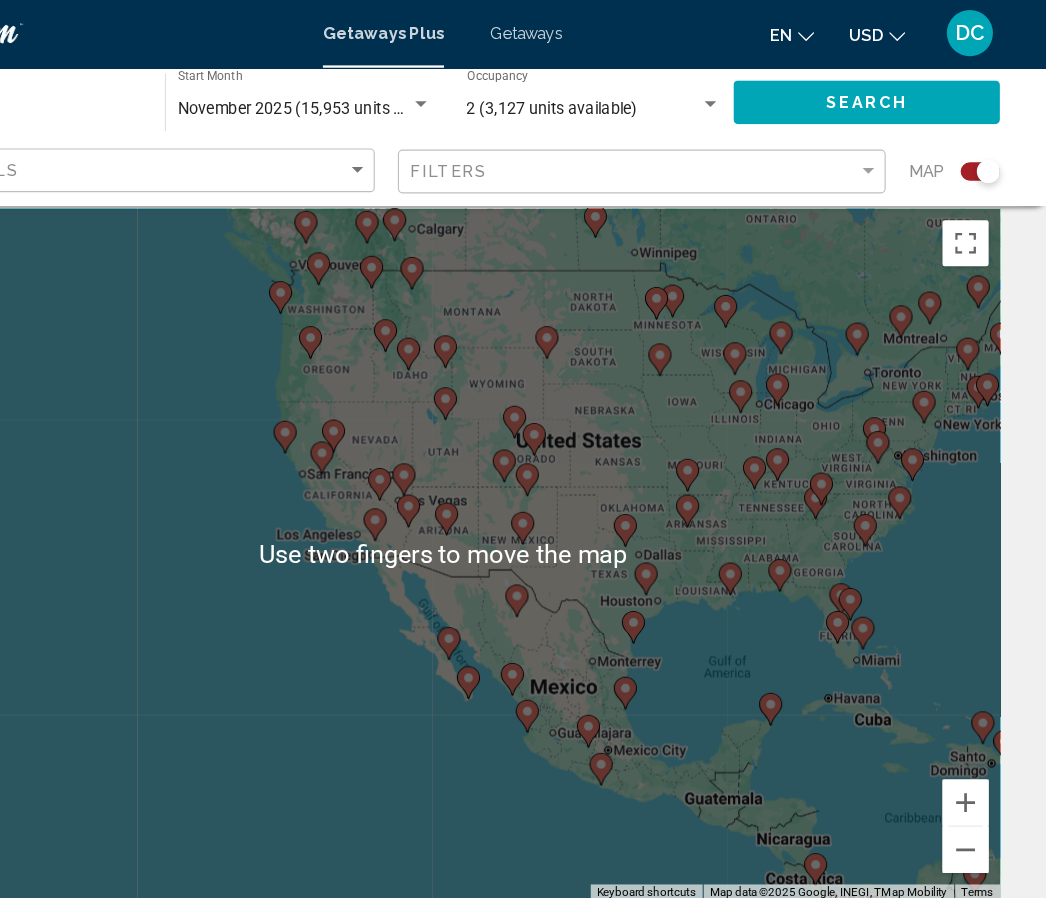 scroll, scrollTop: 1, scrollLeft: 0, axis: vertical 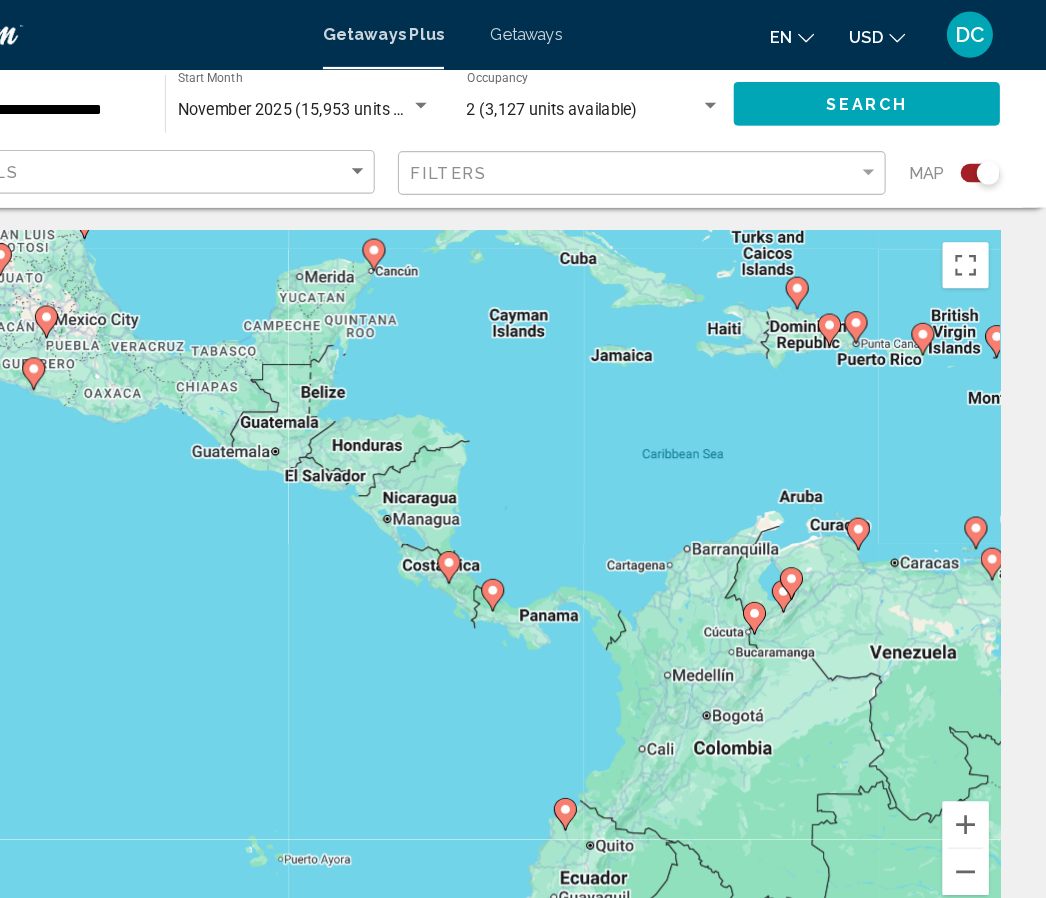 type on "**********" 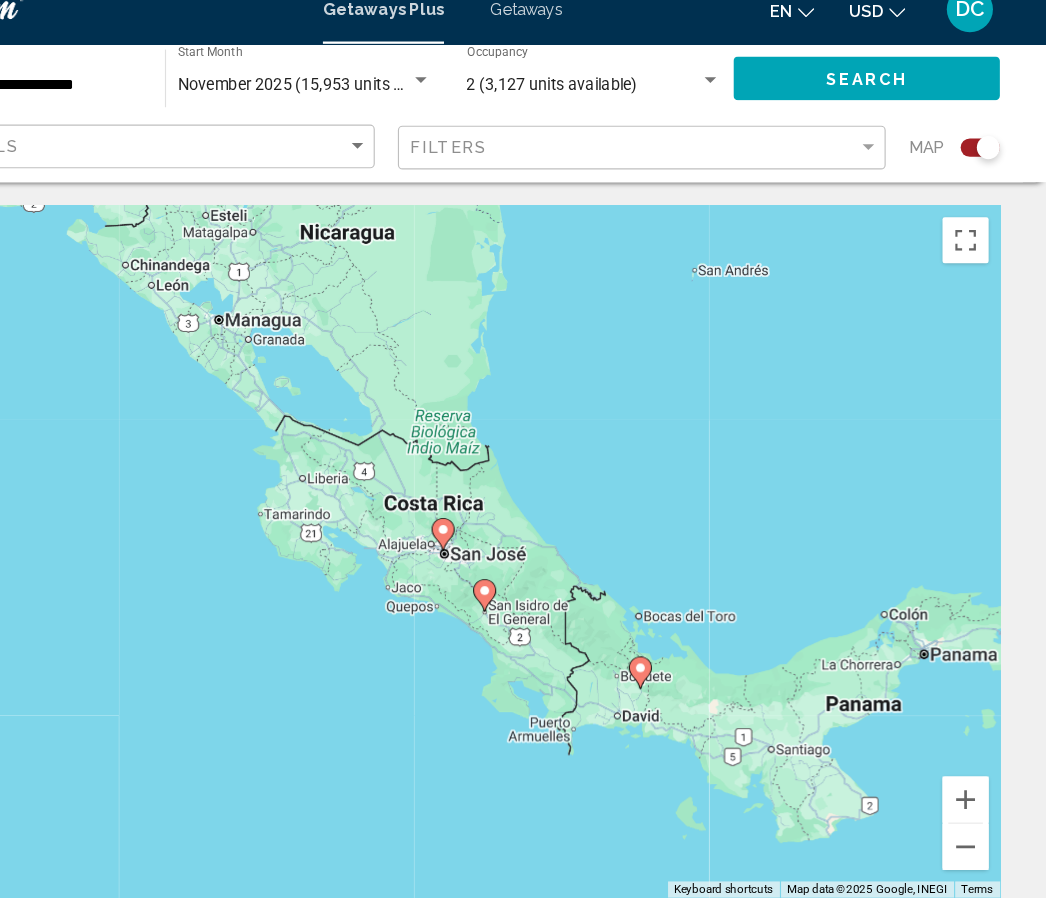 click on "To activate drag with keyboard, press Alt + Enter. Once in keyboard drag state, use the arrow keys to move the marker. To complete the drag, press the Enter key. To cancel, press Escape." at bounding box center [523, 500] 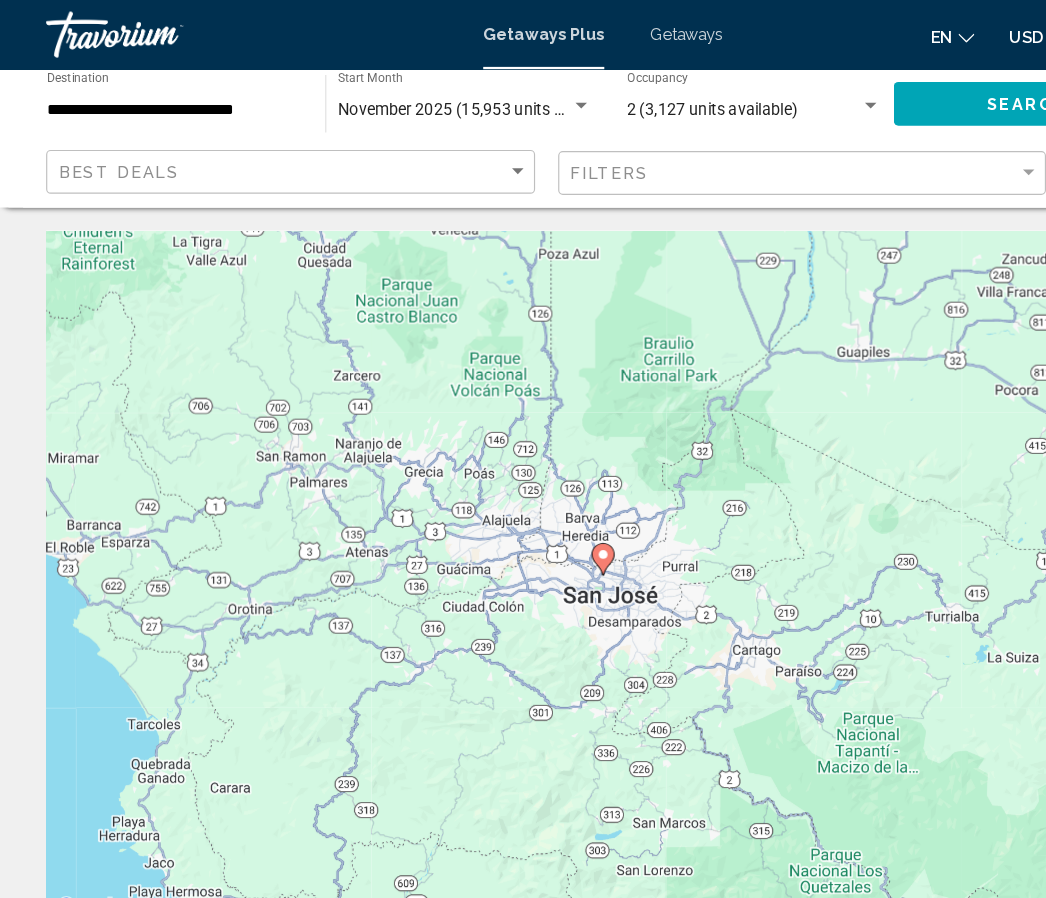 click on "Search" 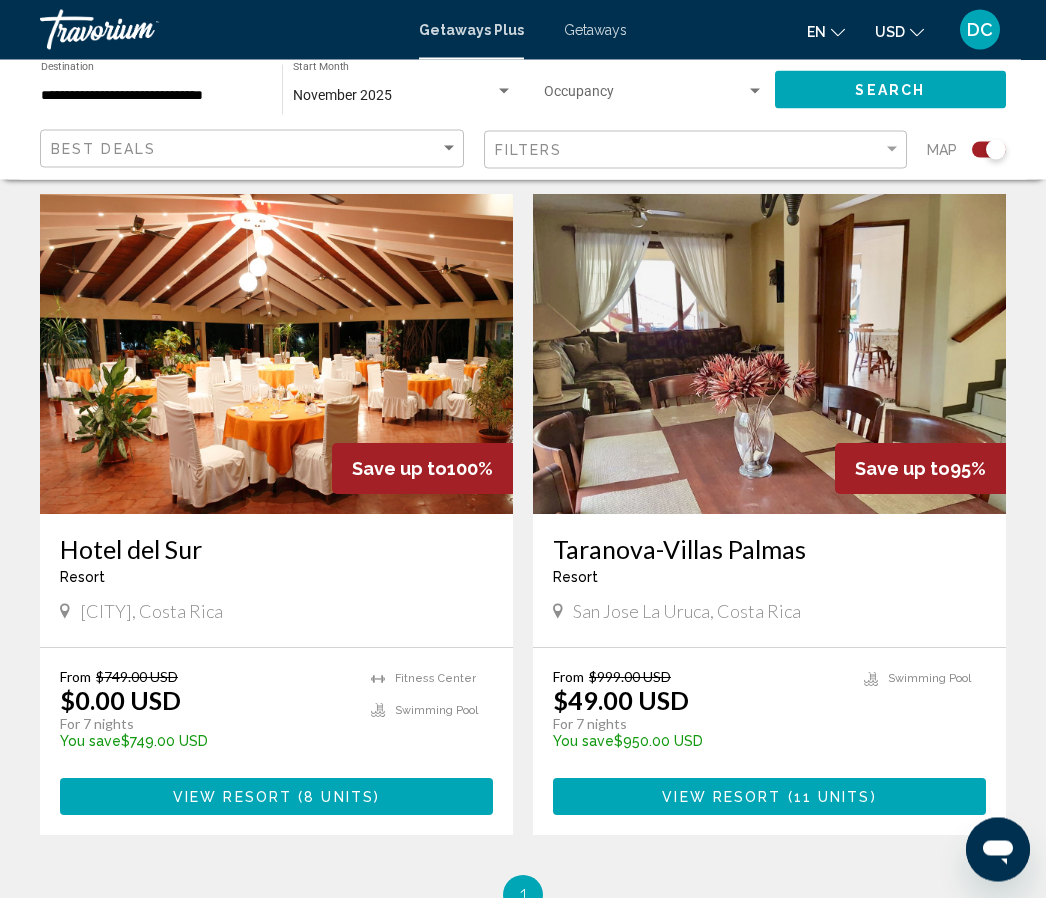 scroll, scrollTop: 925, scrollLeft: 0, axis: vertical 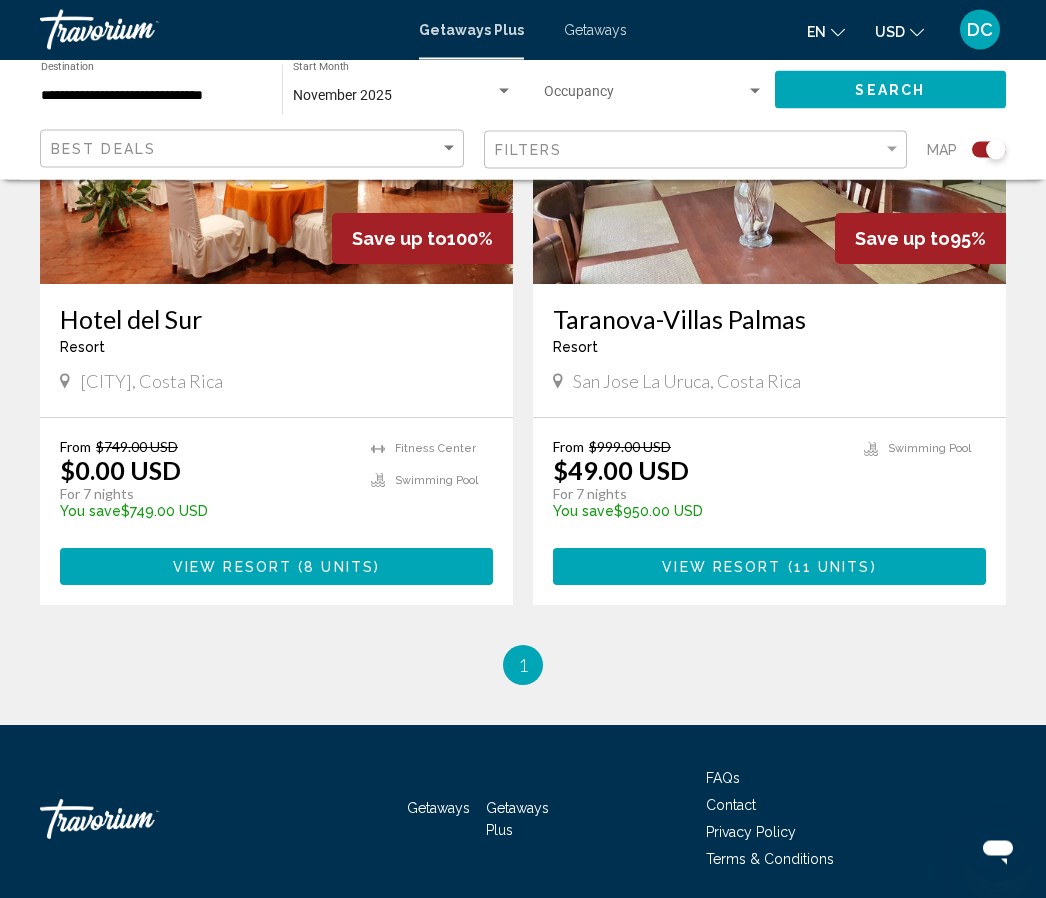 click on "1" at bounding box center [523, 666] 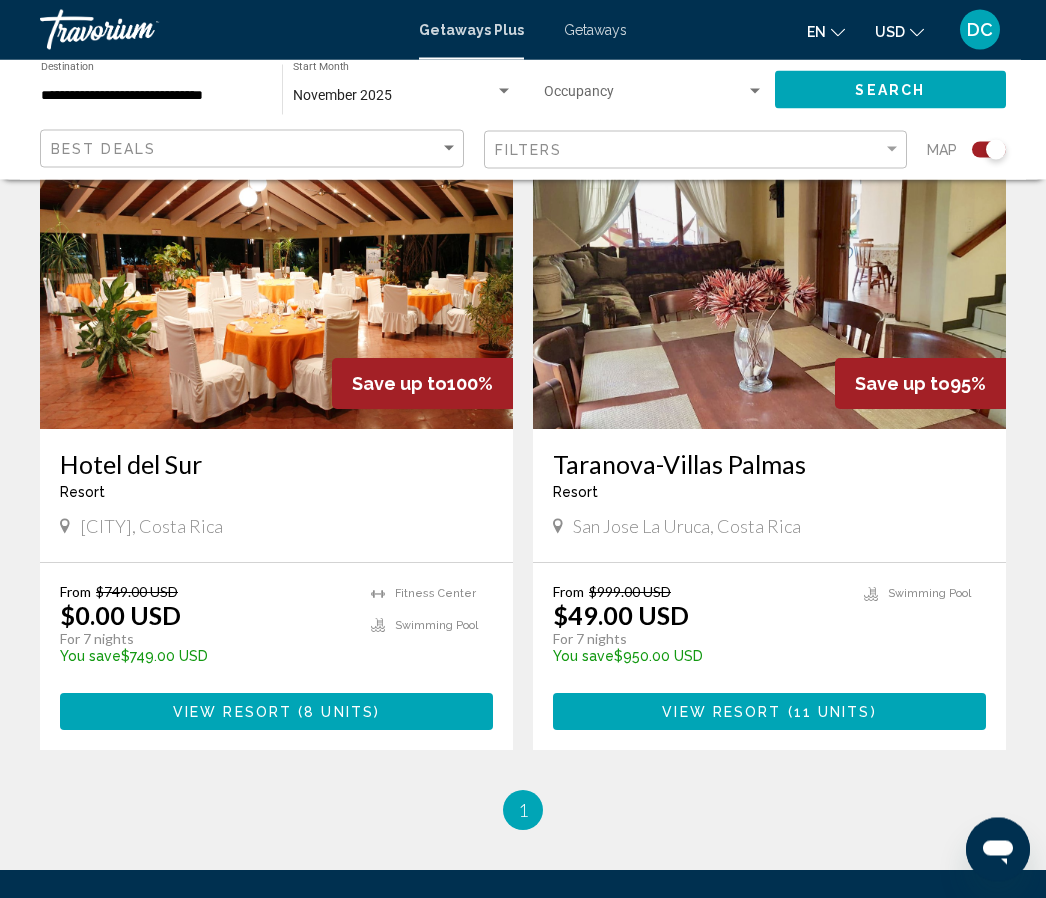 scroll, scrollTop: 781, scrollLeft: 0, axis: vertical 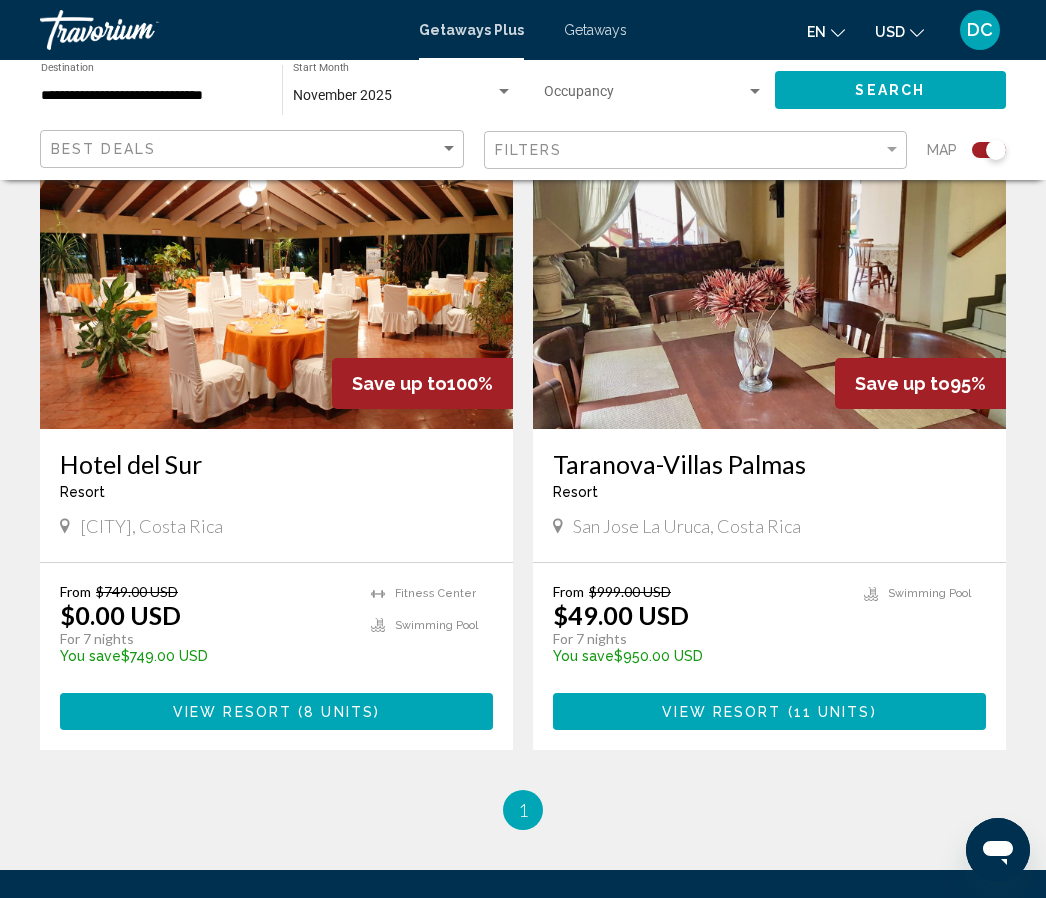 click on "8 units" at bounding box center [339, 712] 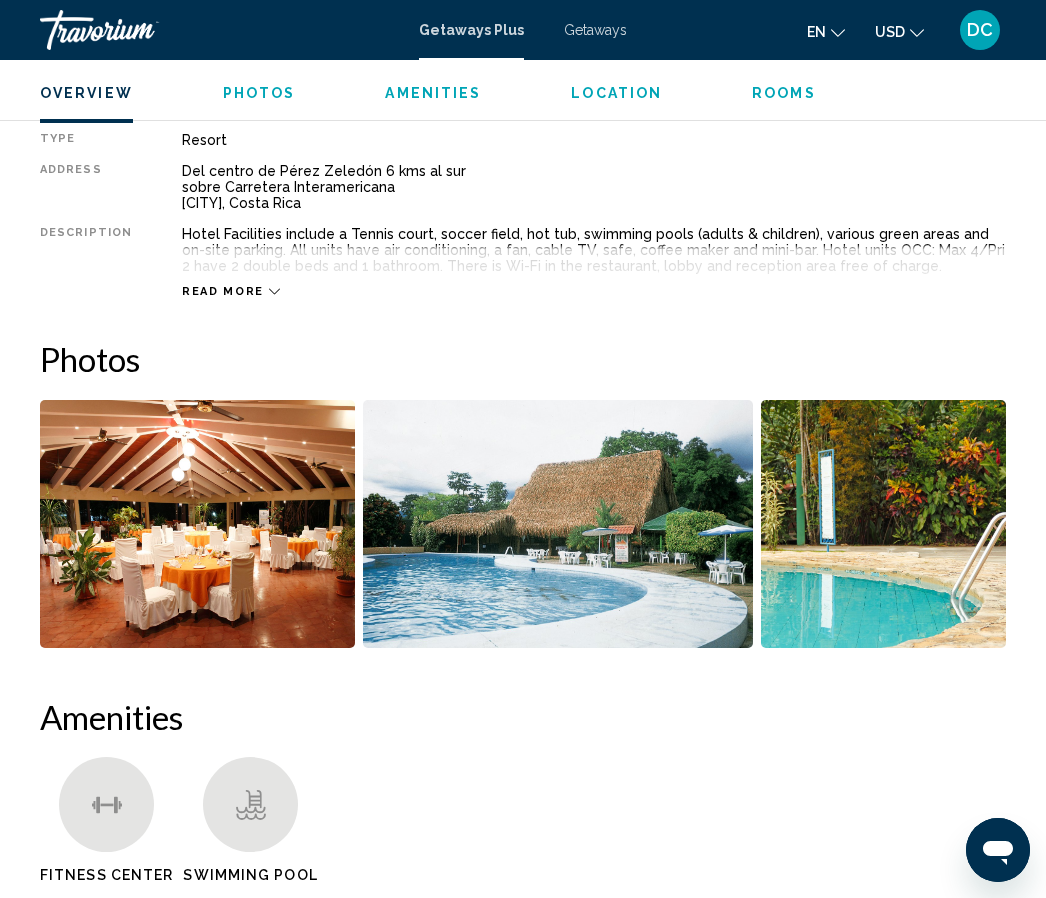scroll, scrollTop: 1040, scrollLeft: 0, axis: vertical 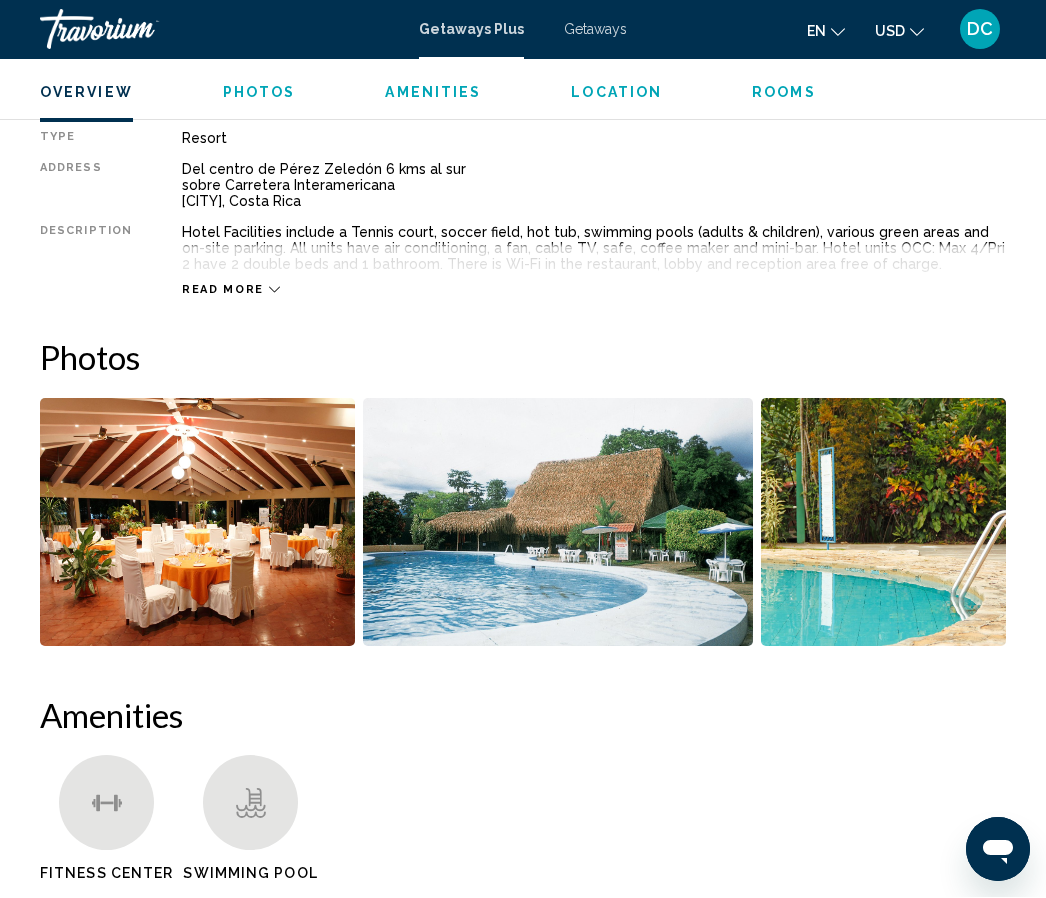 click at bounding box center (558, 523) 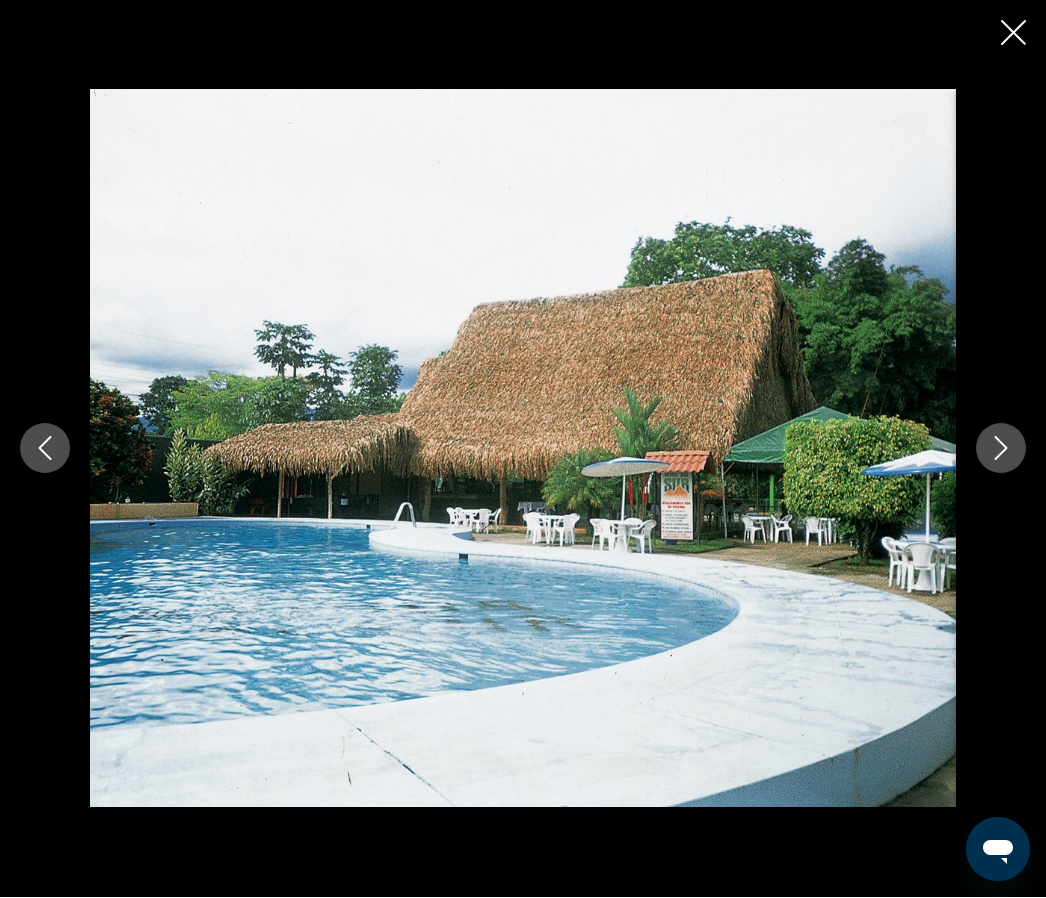 scroll, scrollTop: 1041, scrollLeft: 0, axis: vertical 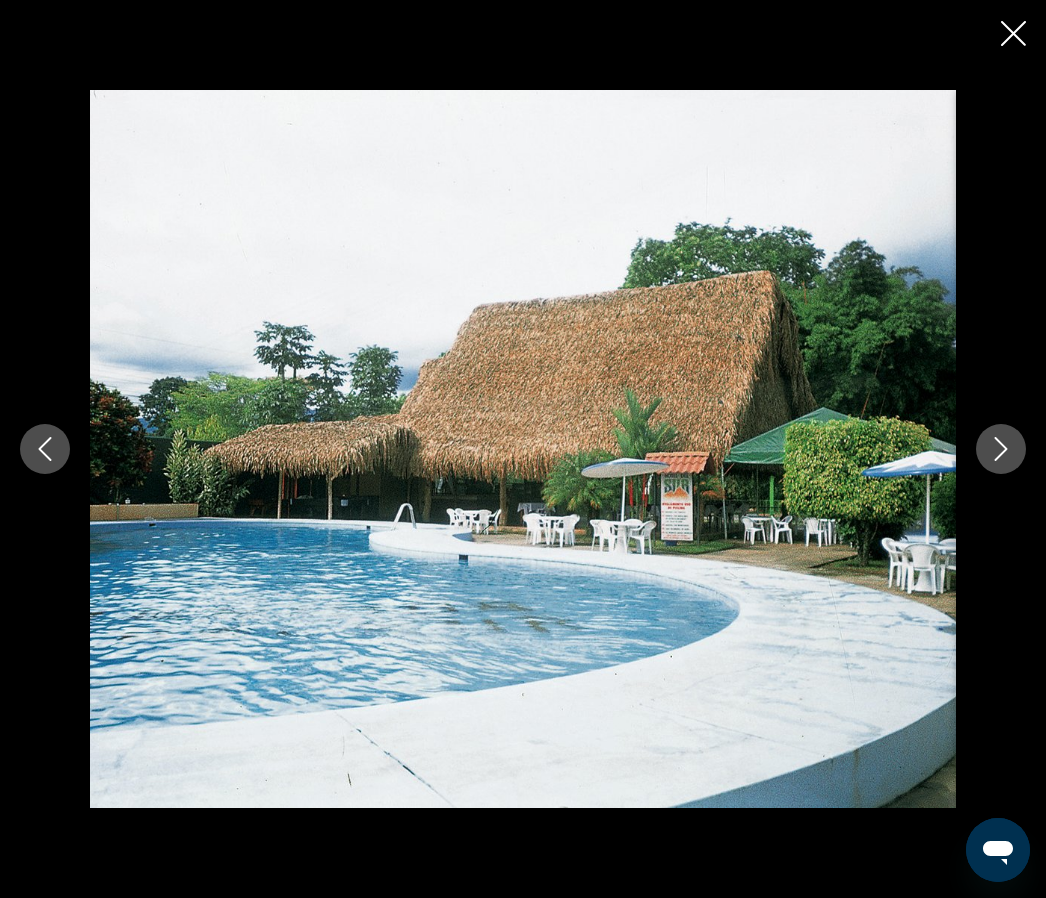 click 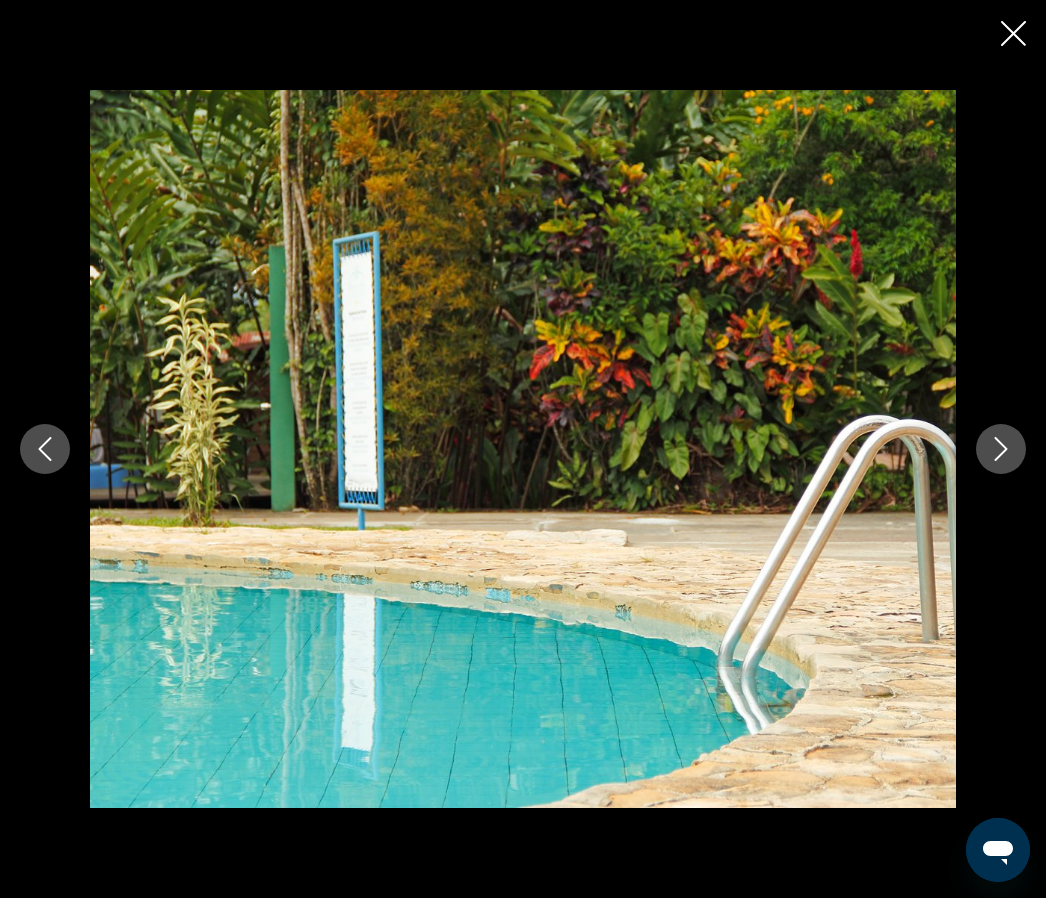 click at bounding box center [1001, 449] 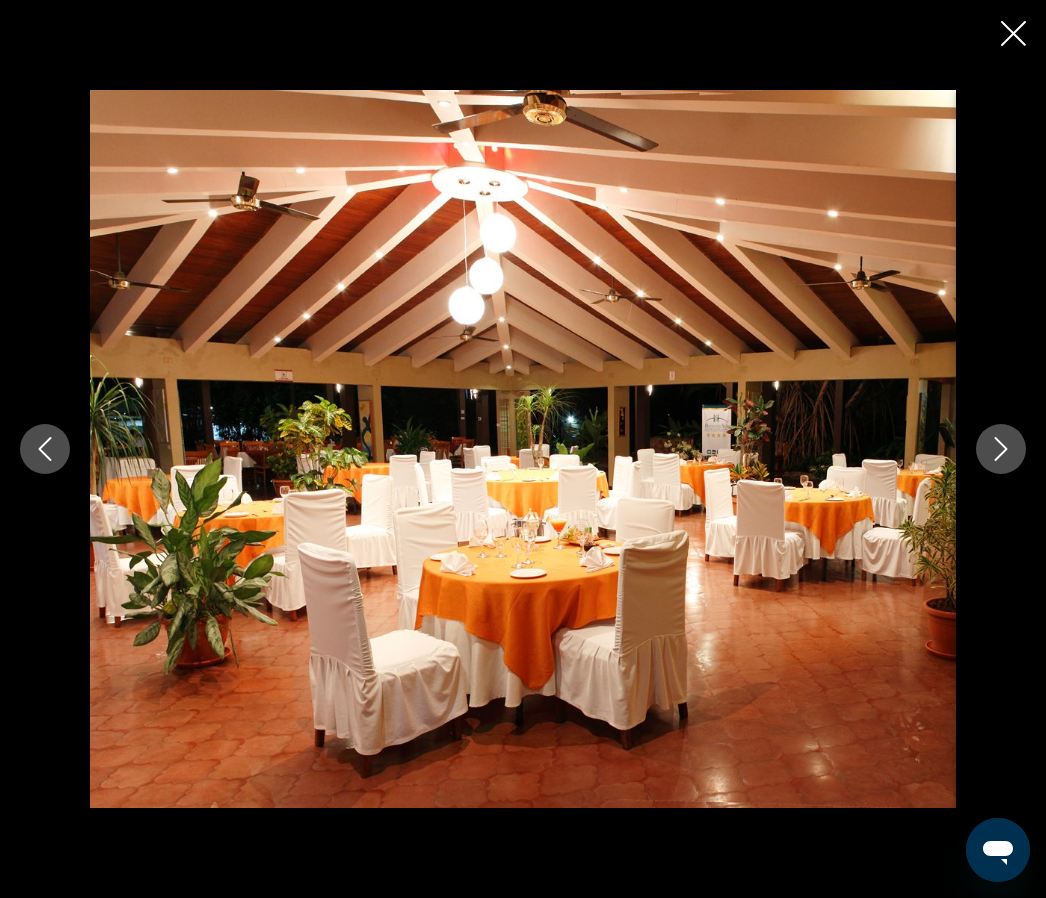 click 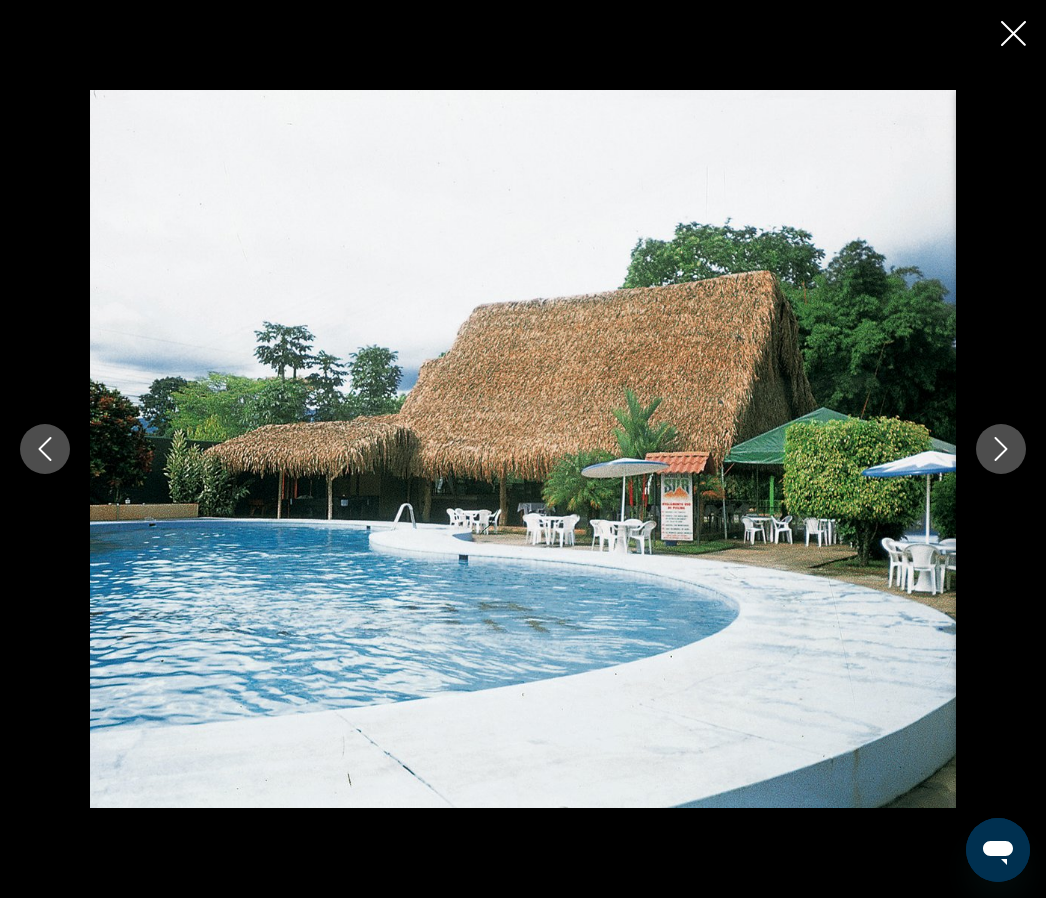 click at bounding box center (1001, 449) 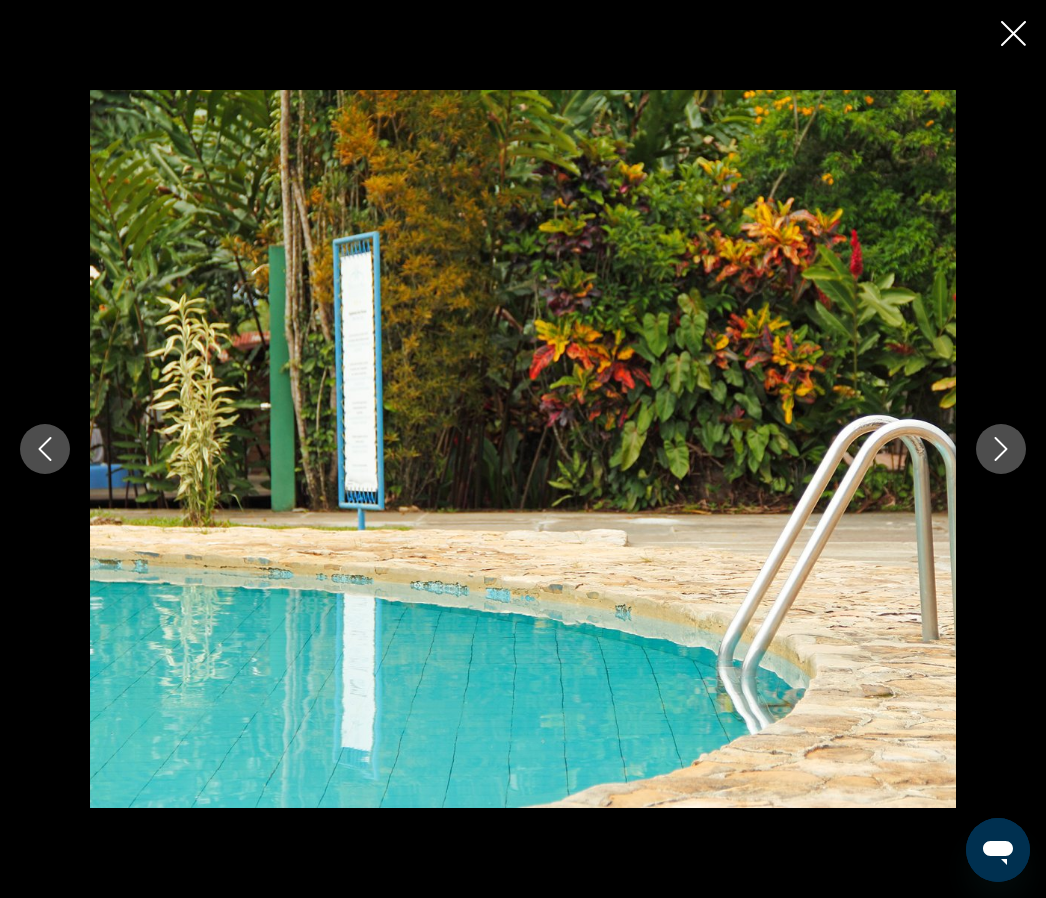 click 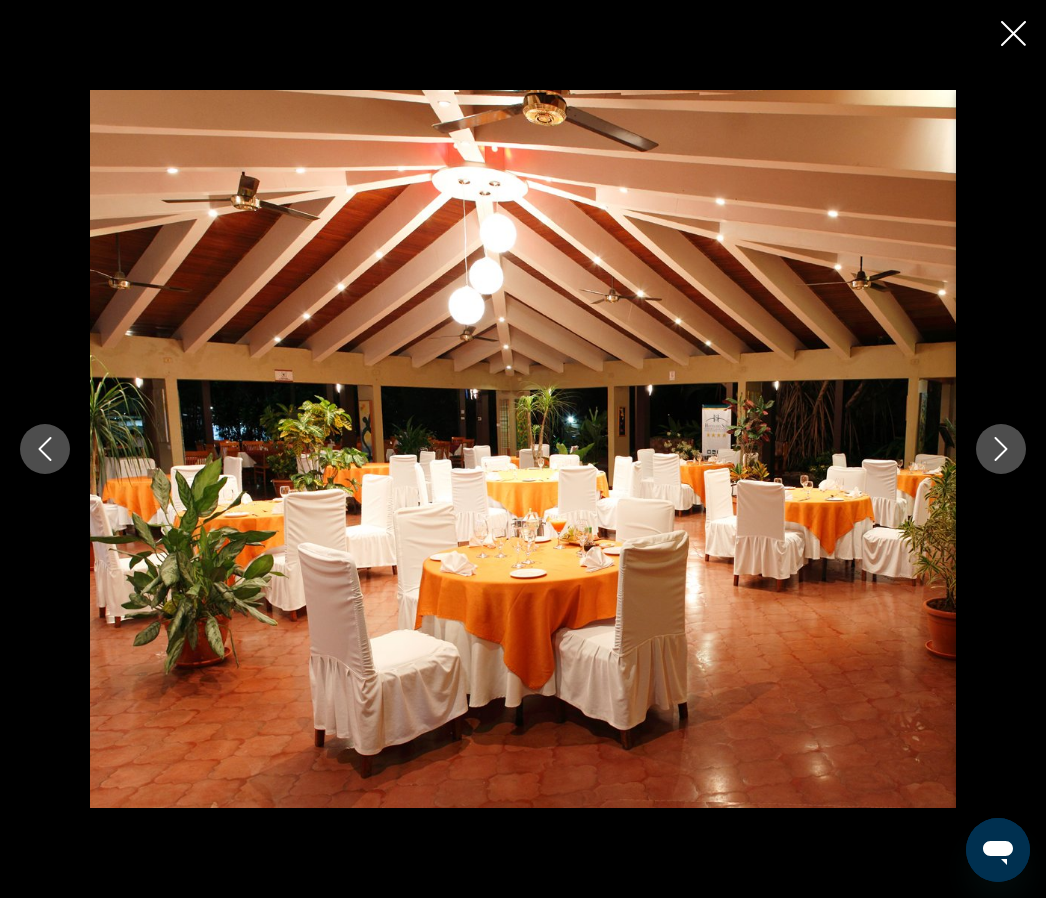 scroll, scrollTop: 0, scrollLeft: 0, axis: both 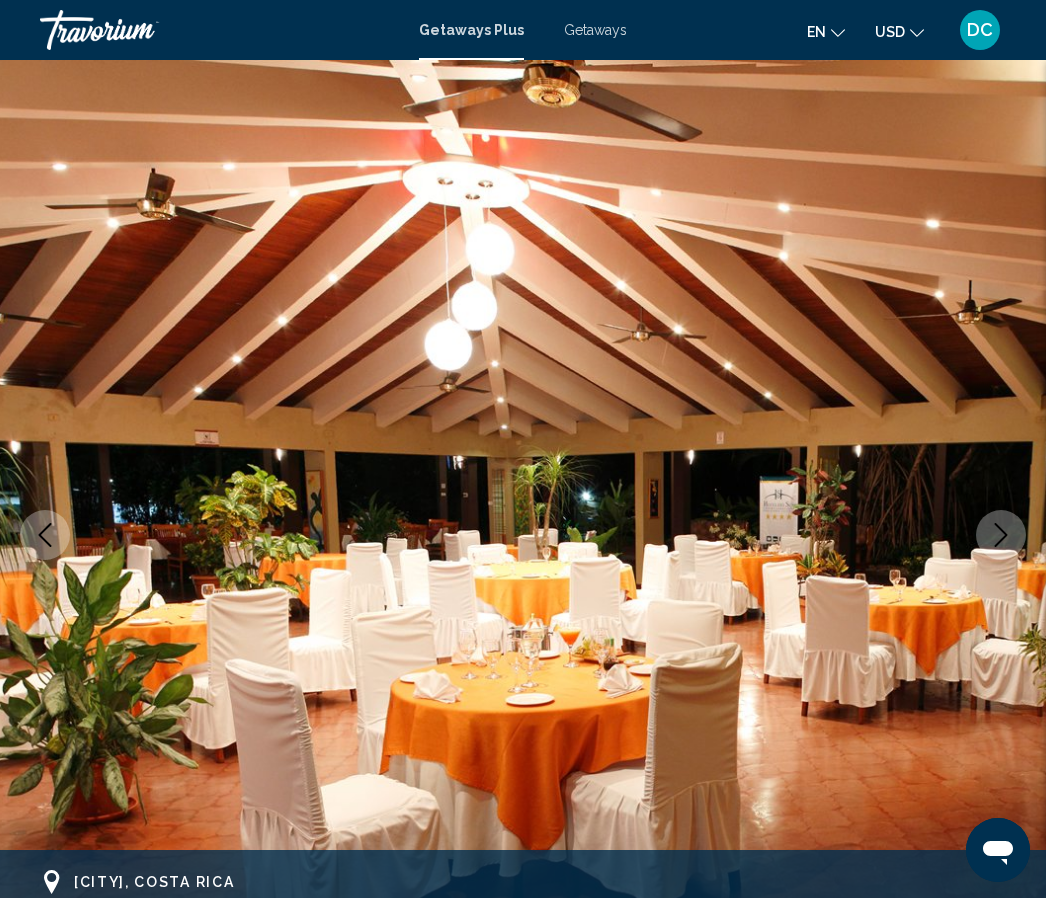 click at bounding box center [1001, 535] 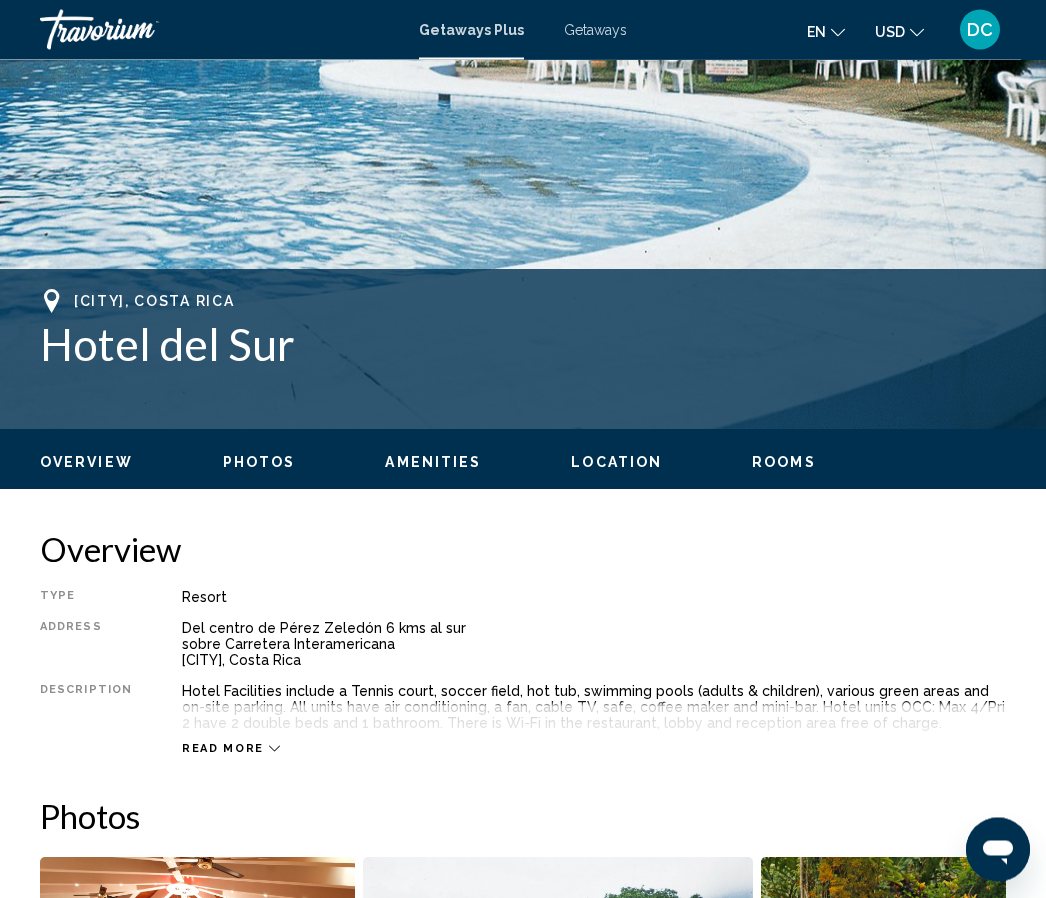 scroll, scrollTop: 569, scrollLeft: 0, axis: vertical 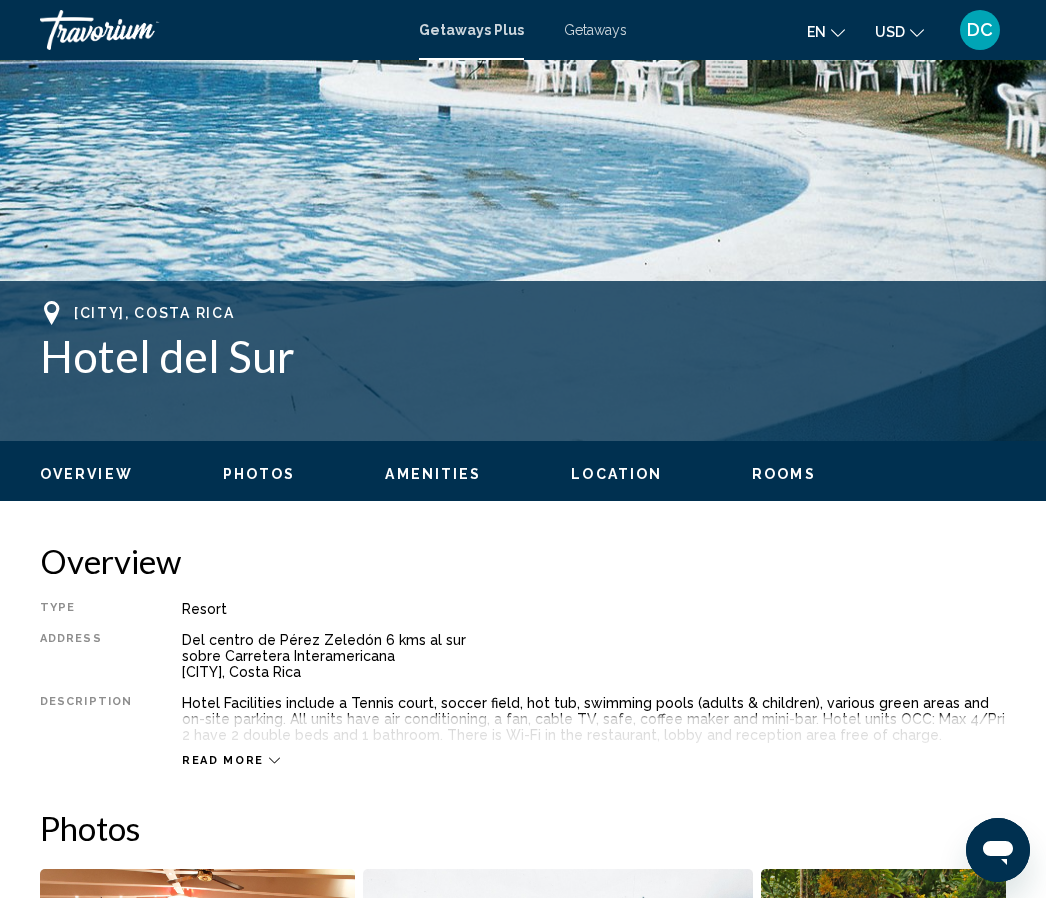 click on "Location" at bounding box center (616, 474) 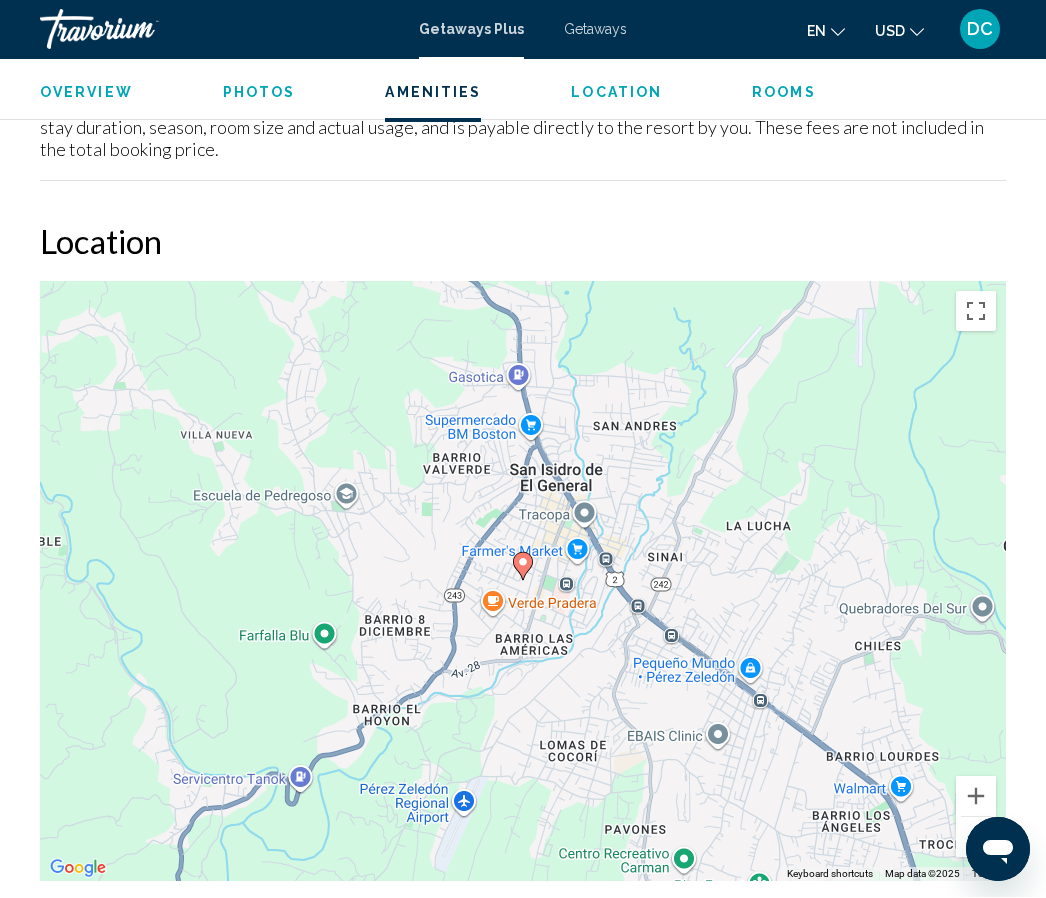 scroll, scrollTop: 2396, scrollLeft: 0, axis: vertical 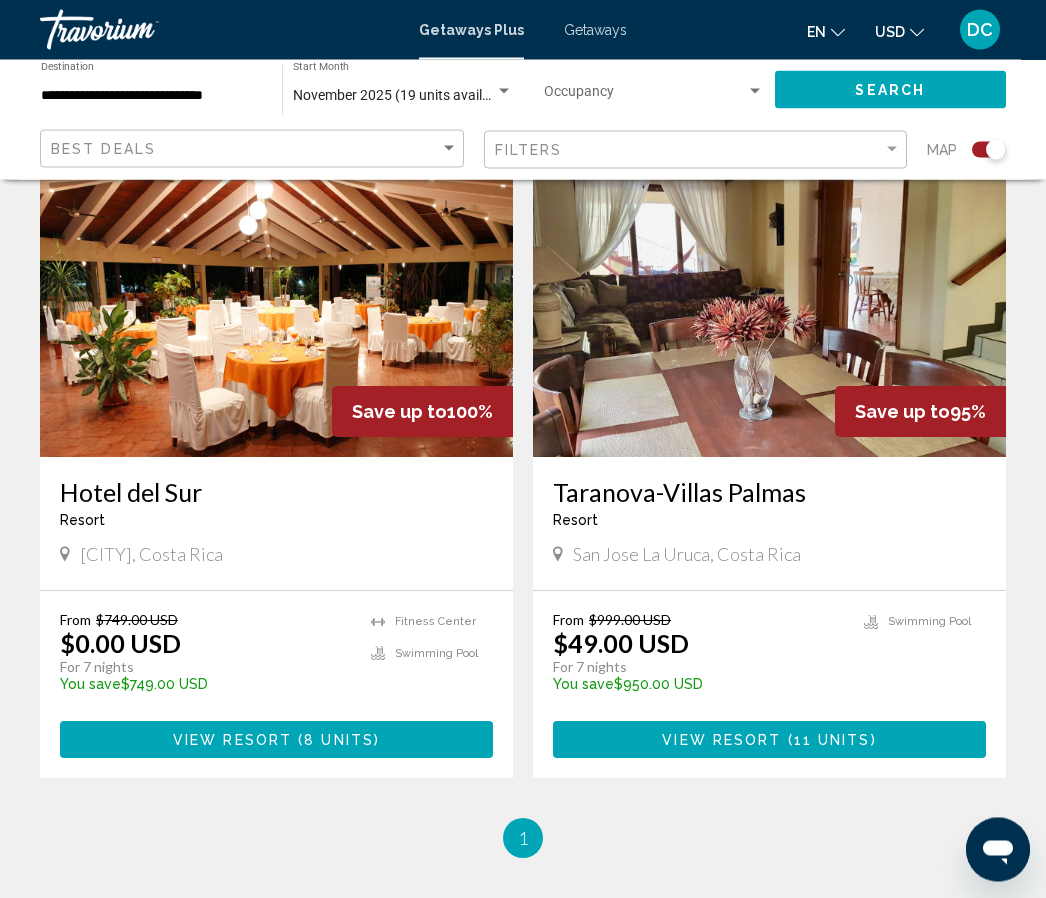 click on "Resort  -  This is an adults only resort" at bounding box center (769, 521) 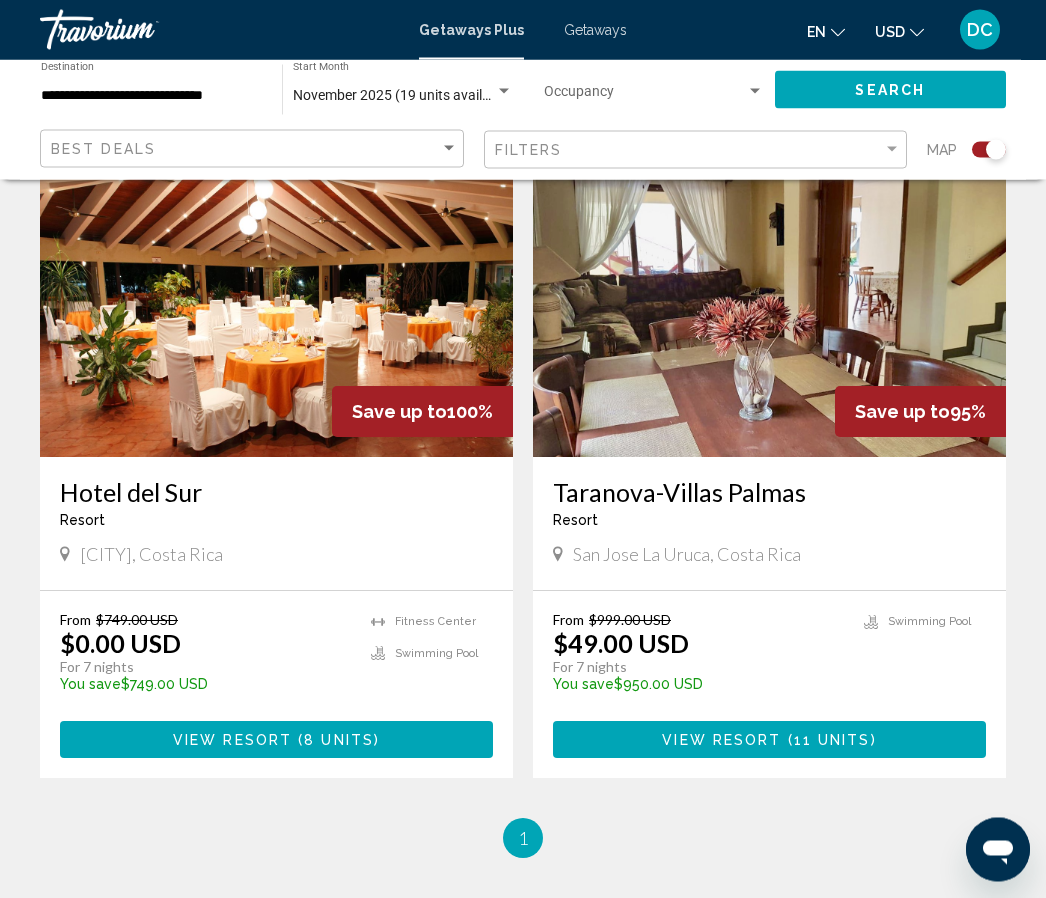 click at bounding box center [769, 298] 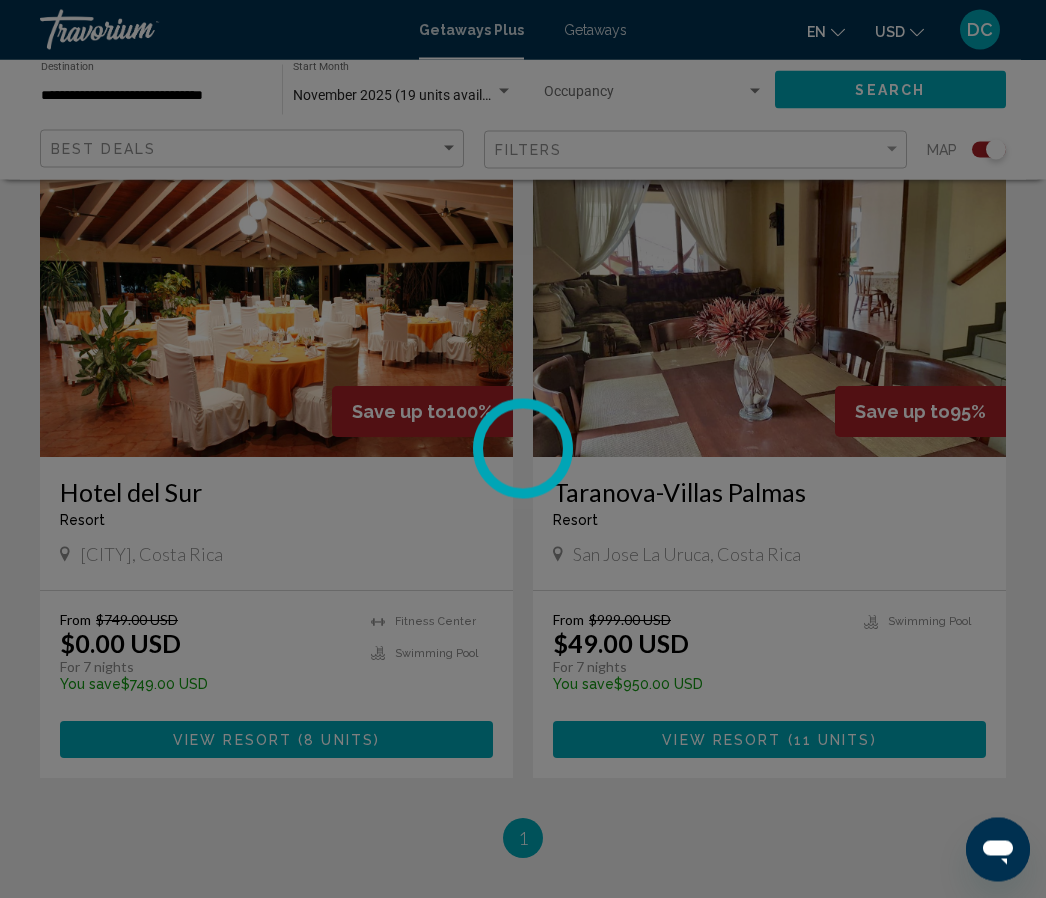 scroll, scrollTop: 753, scrollLeft: 0, axis: vertical 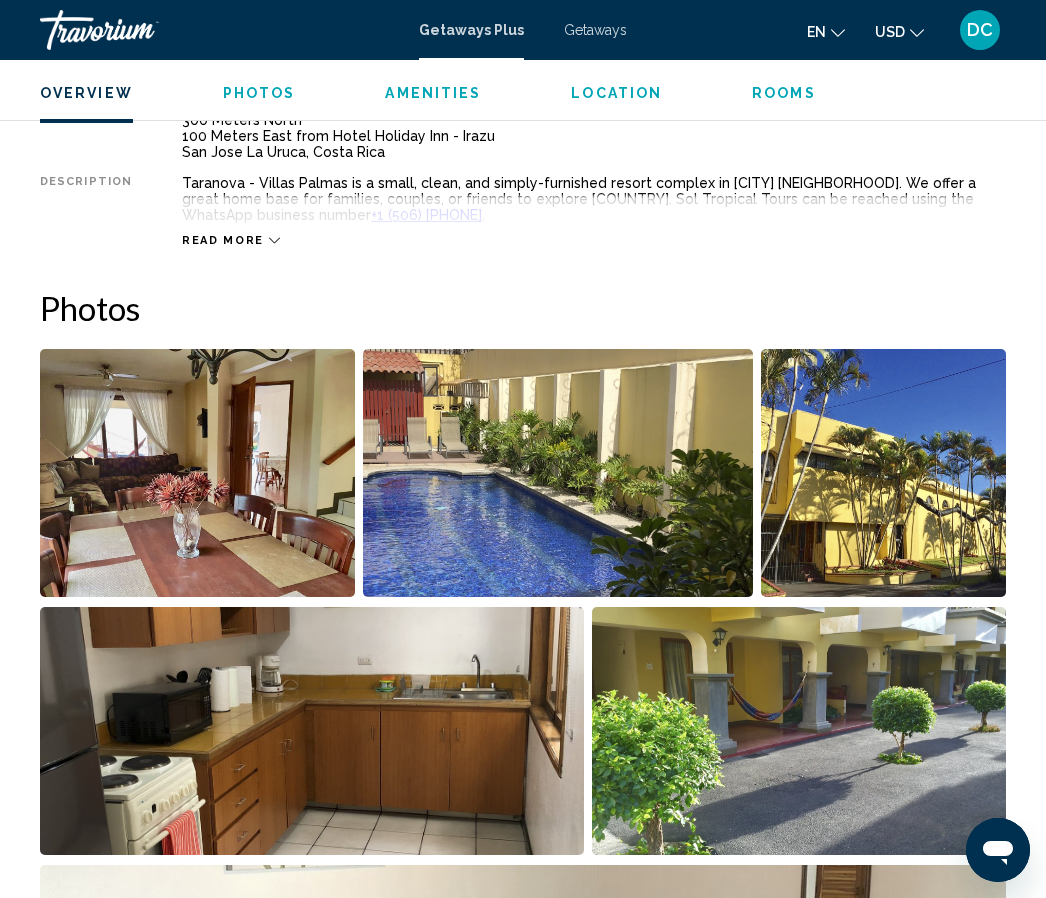 click at bounding box center [197, 473] 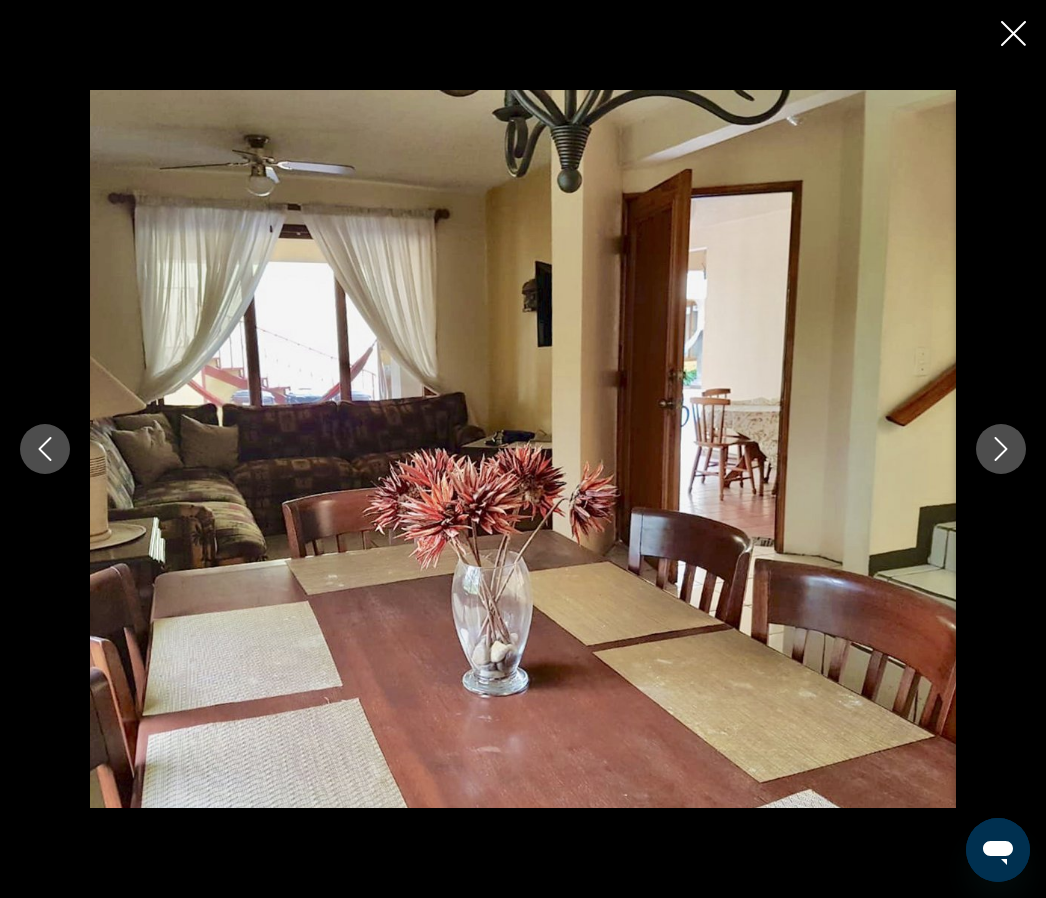click at bounding box center (1001, 449) 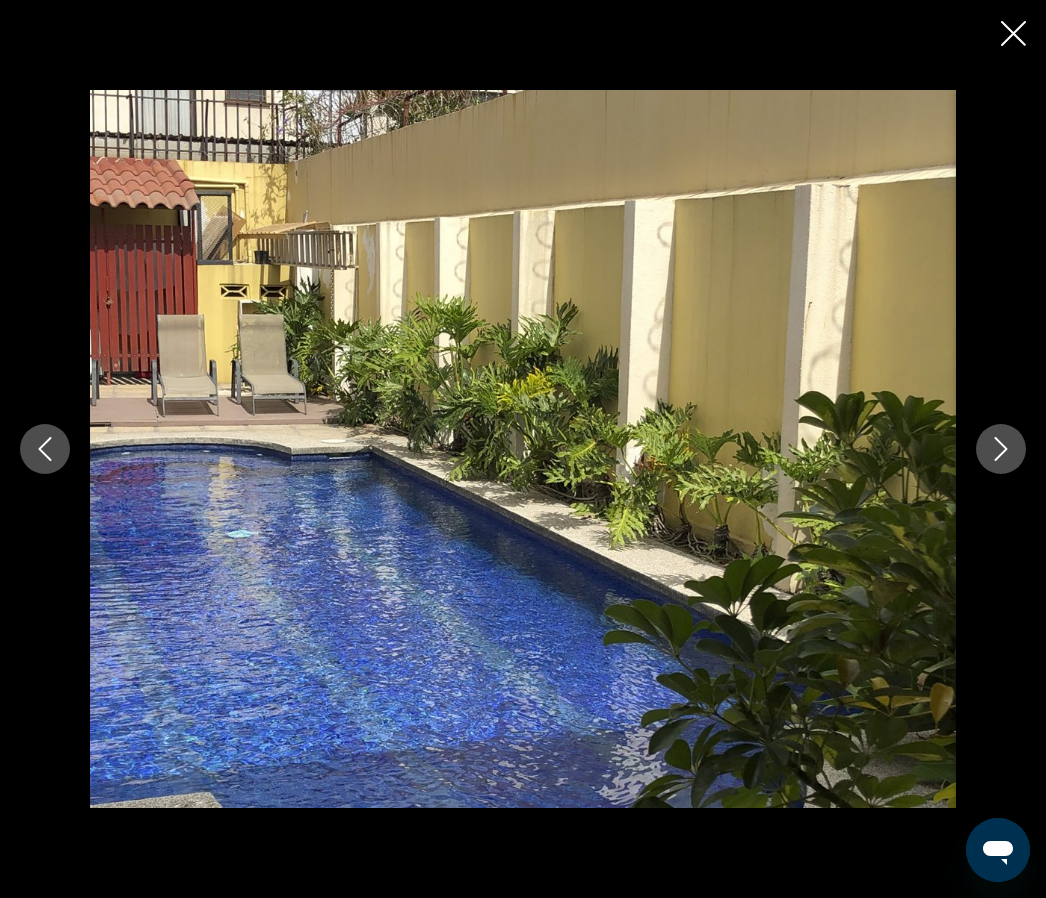 click 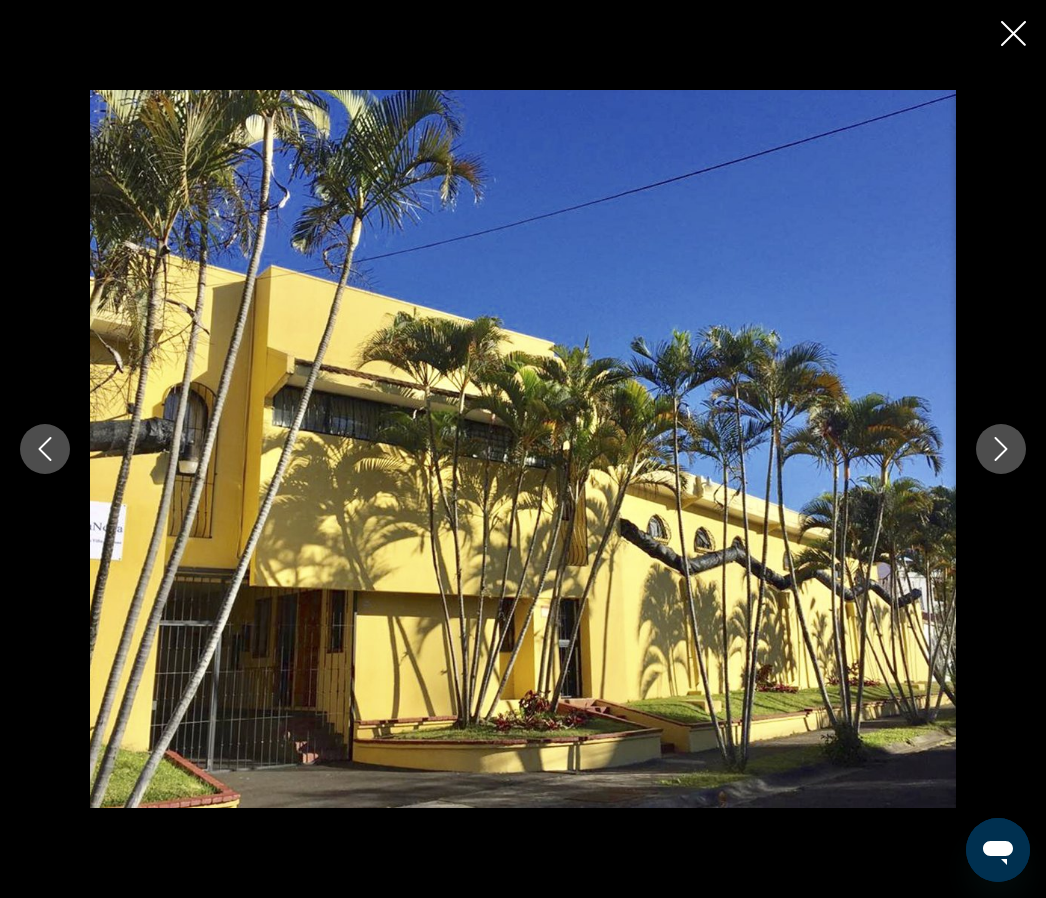 click at bounding box center [1001, 449] 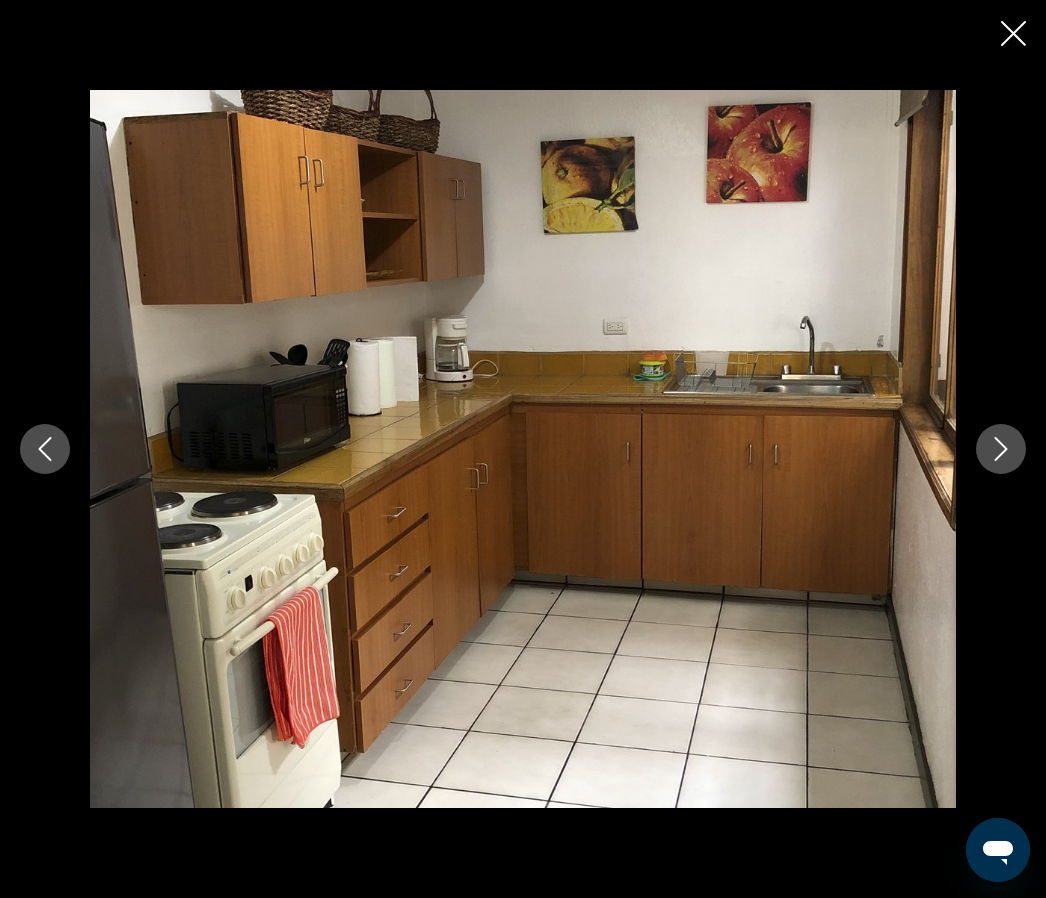 click 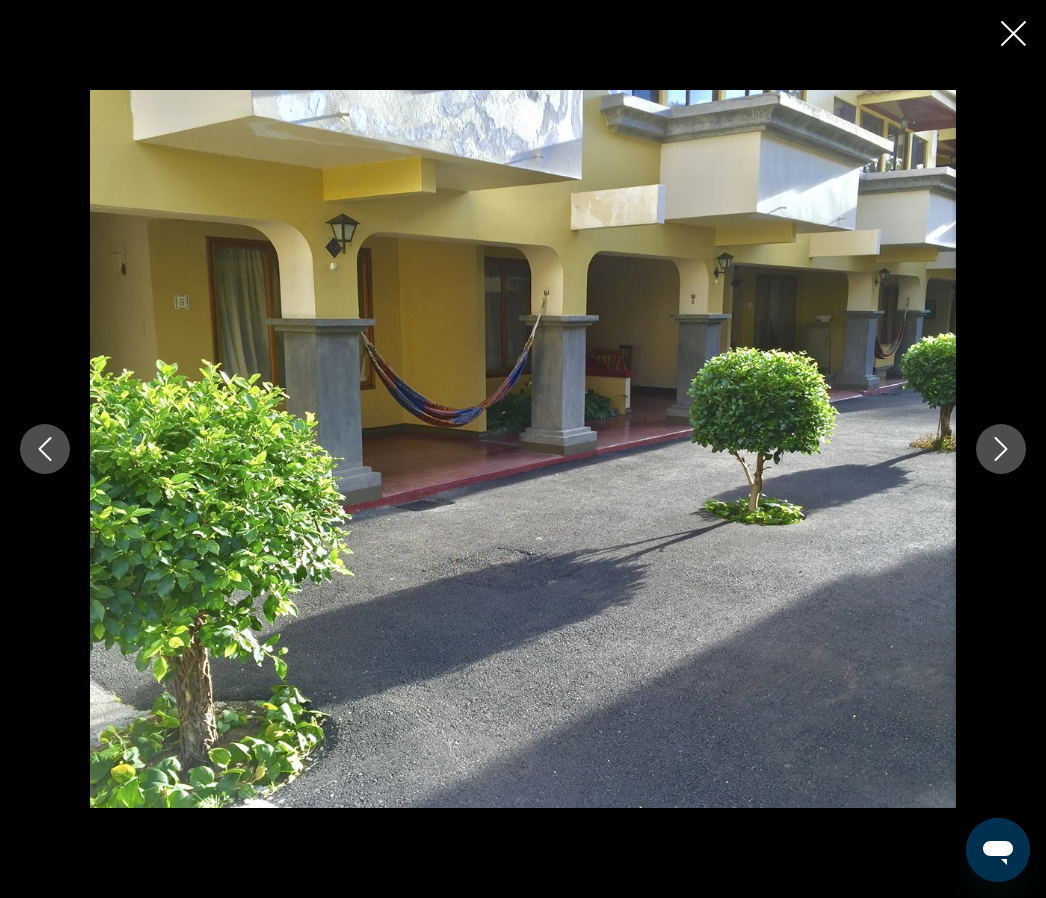 click 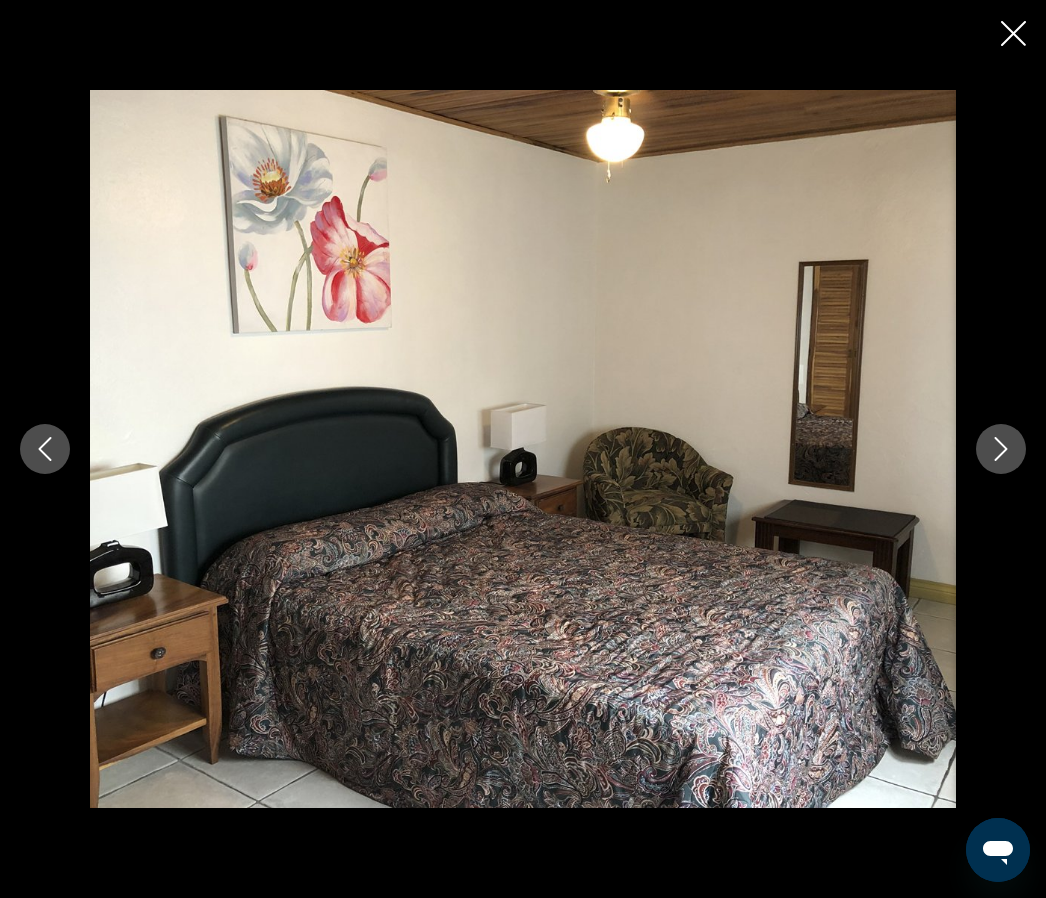 click 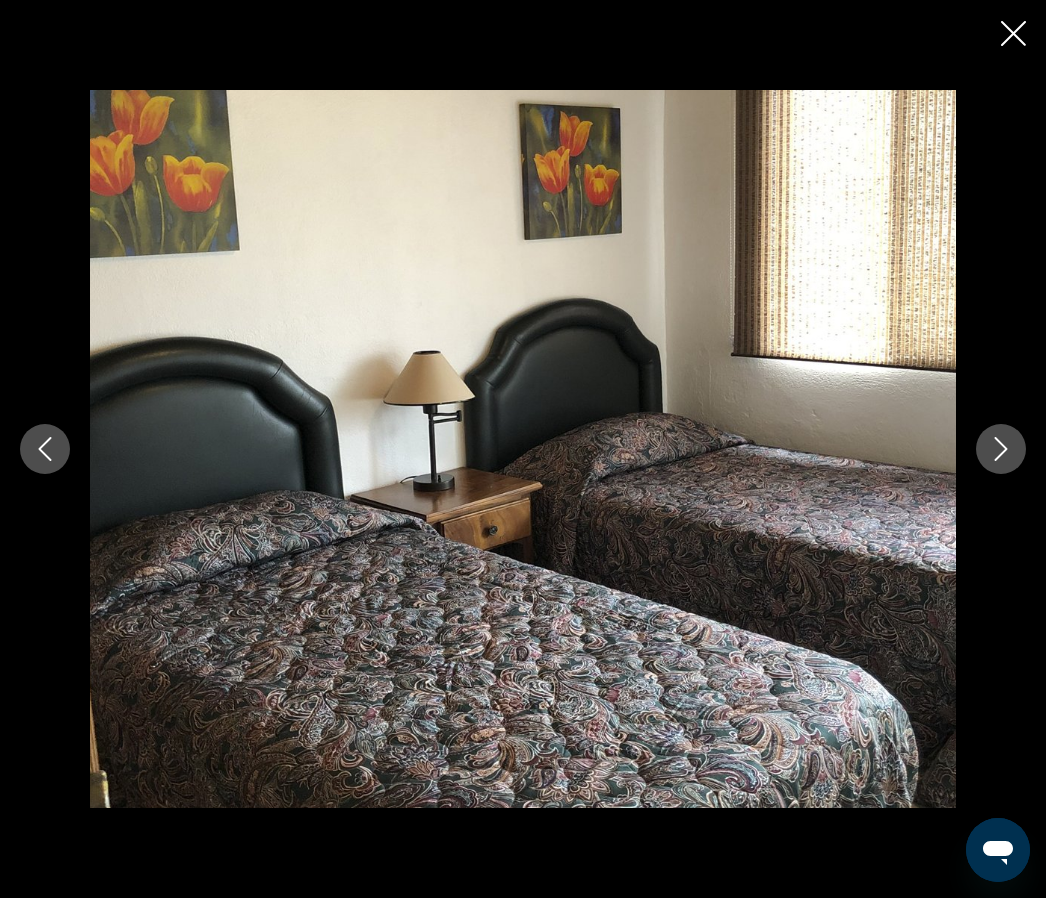 click 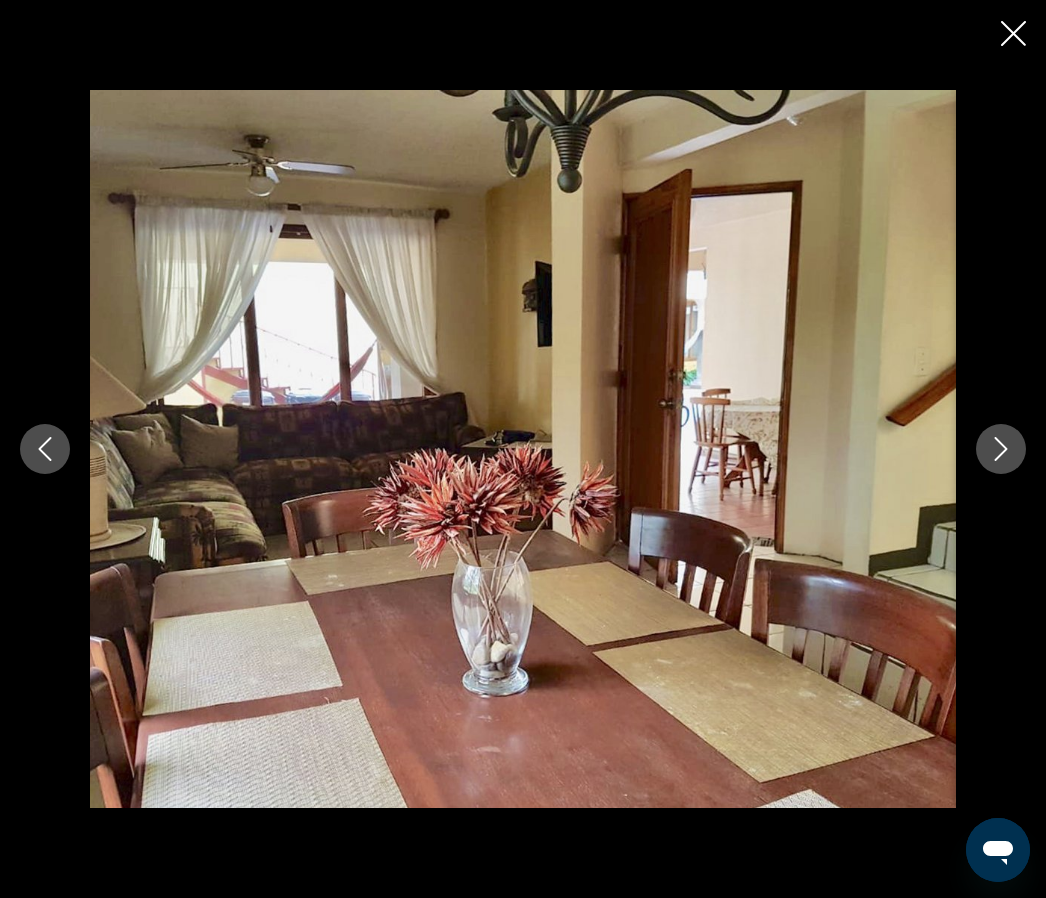 scroll, scrollTop: 0, scrollLeft: 0, axis: both 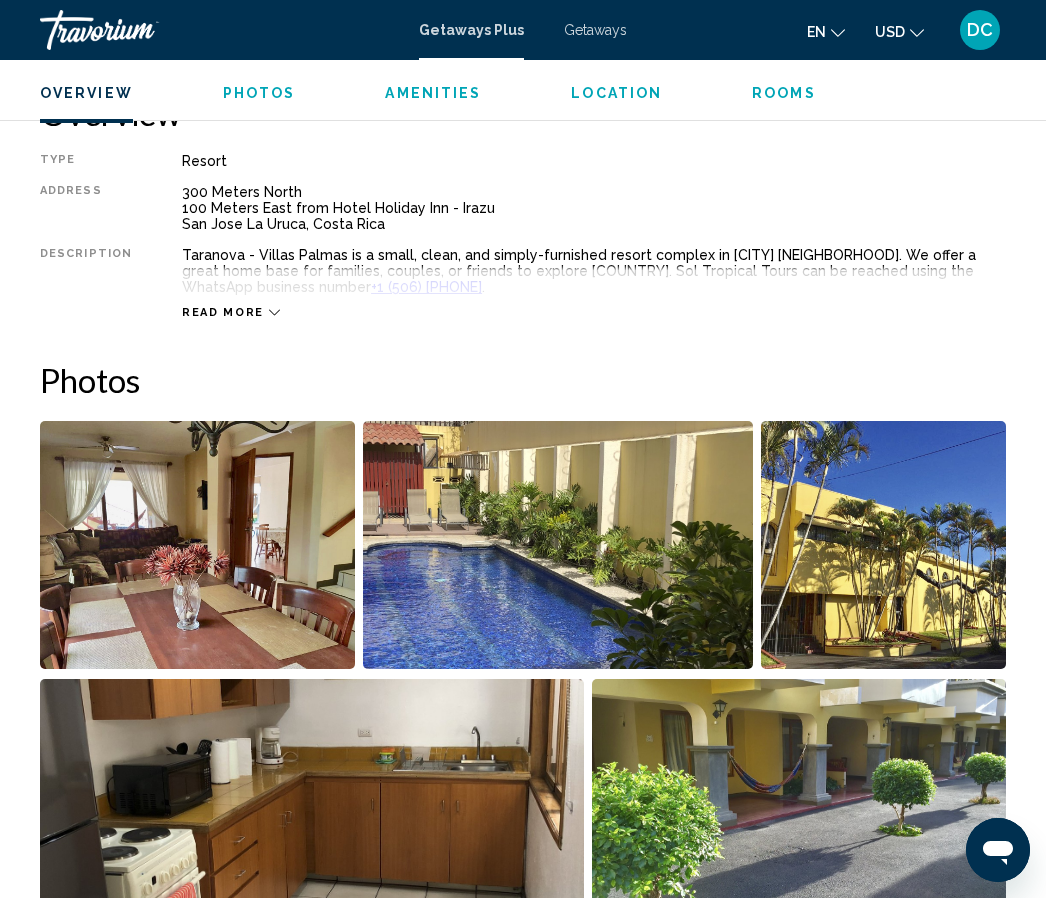 click at bounding box center (883, 545) 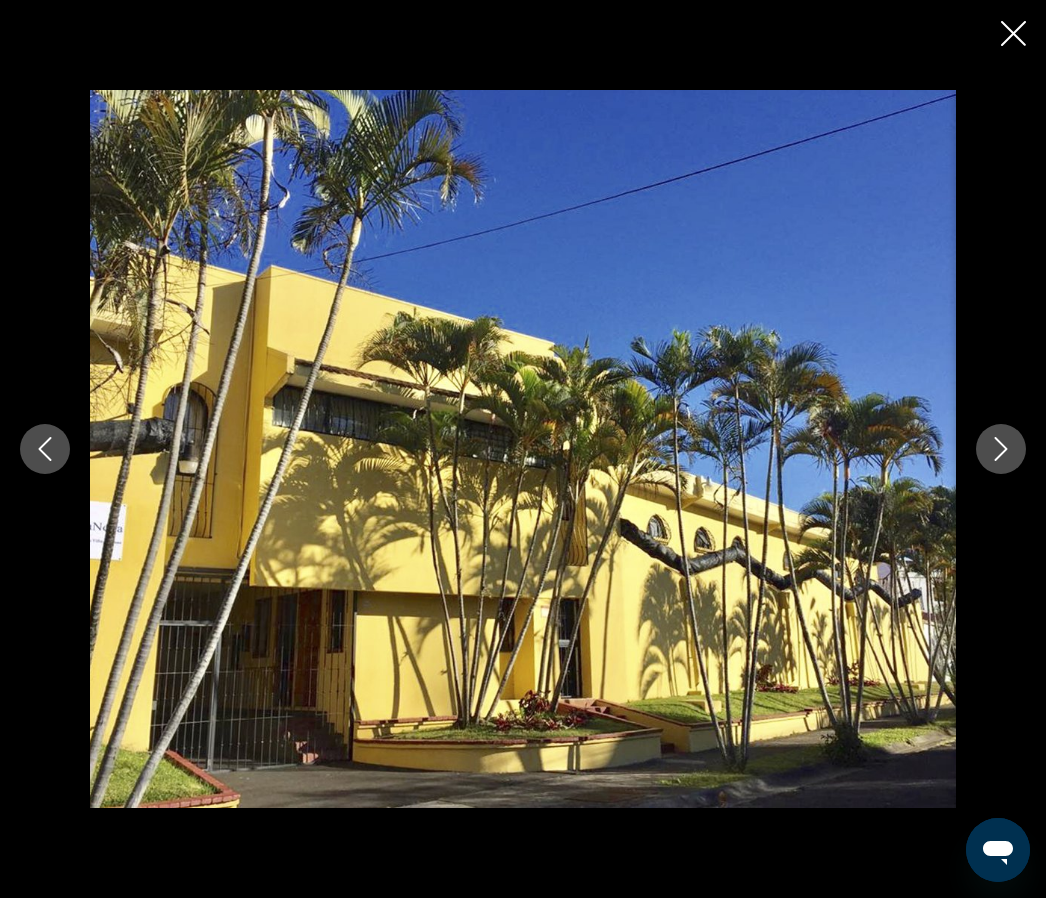 click 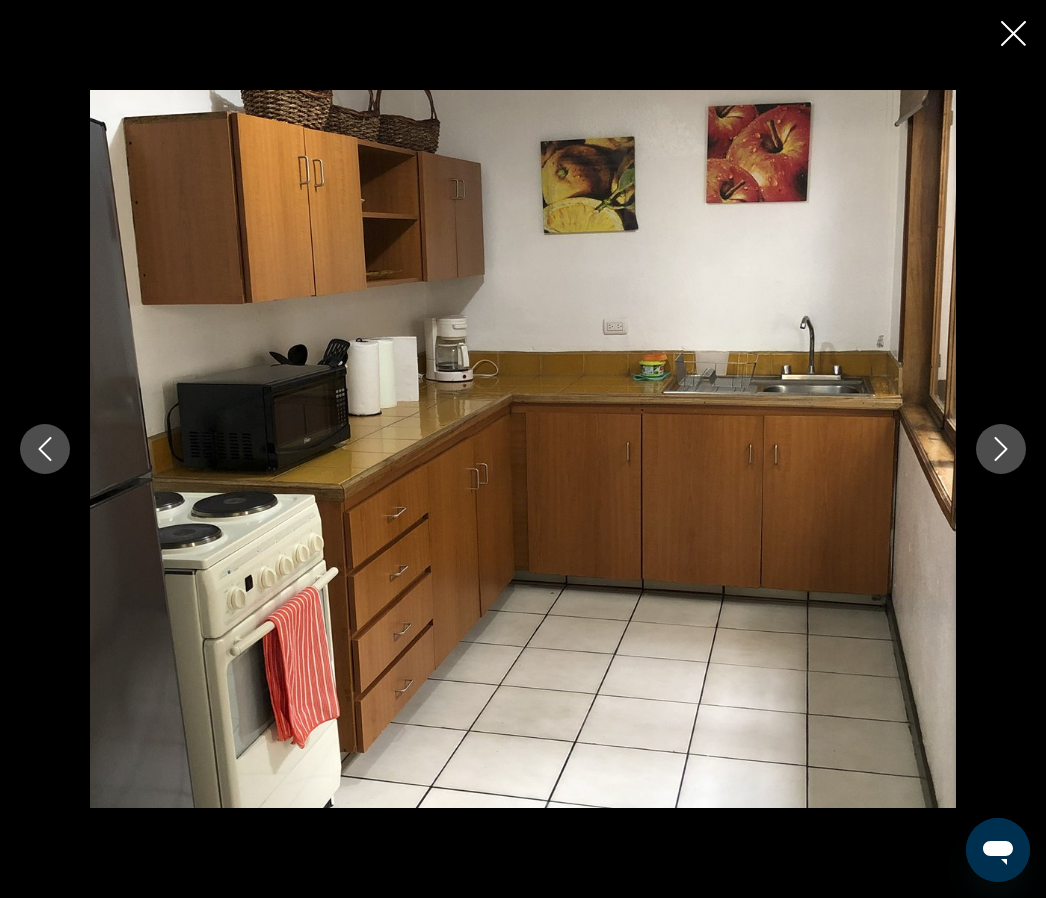 click at bounding box center [1001, 449] 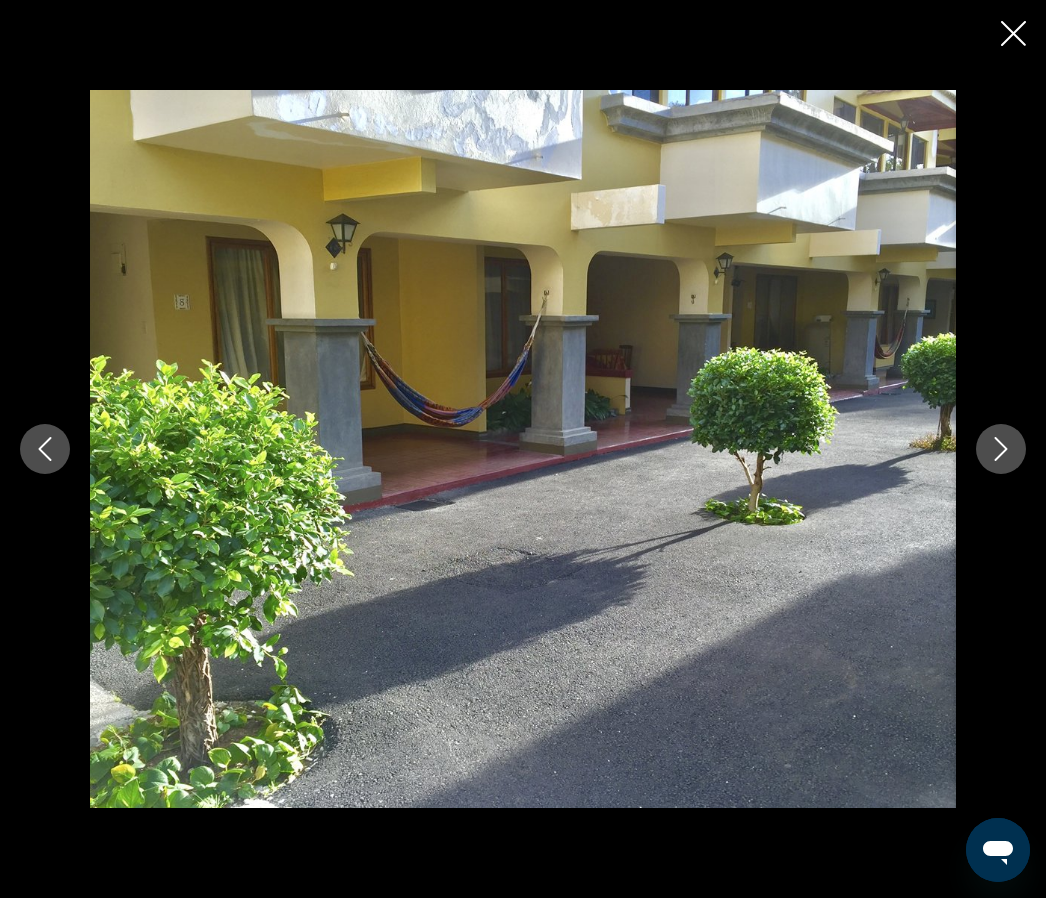 click 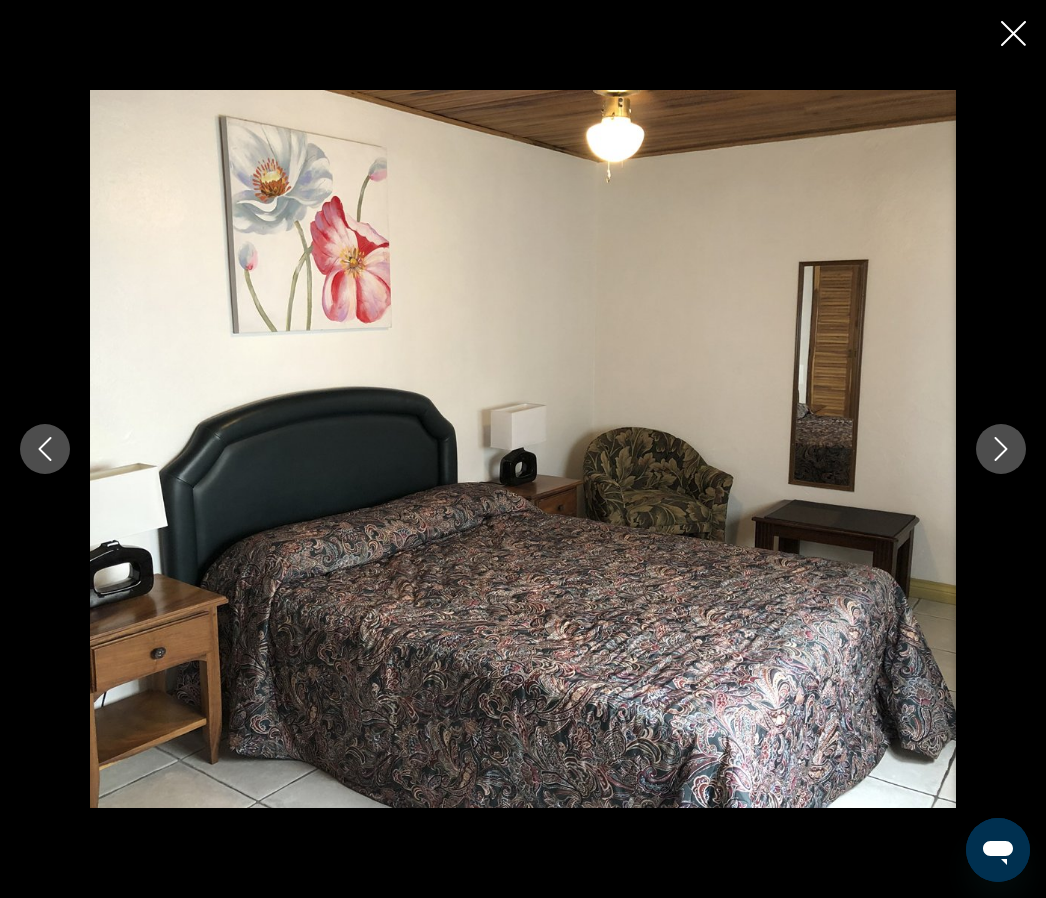 click 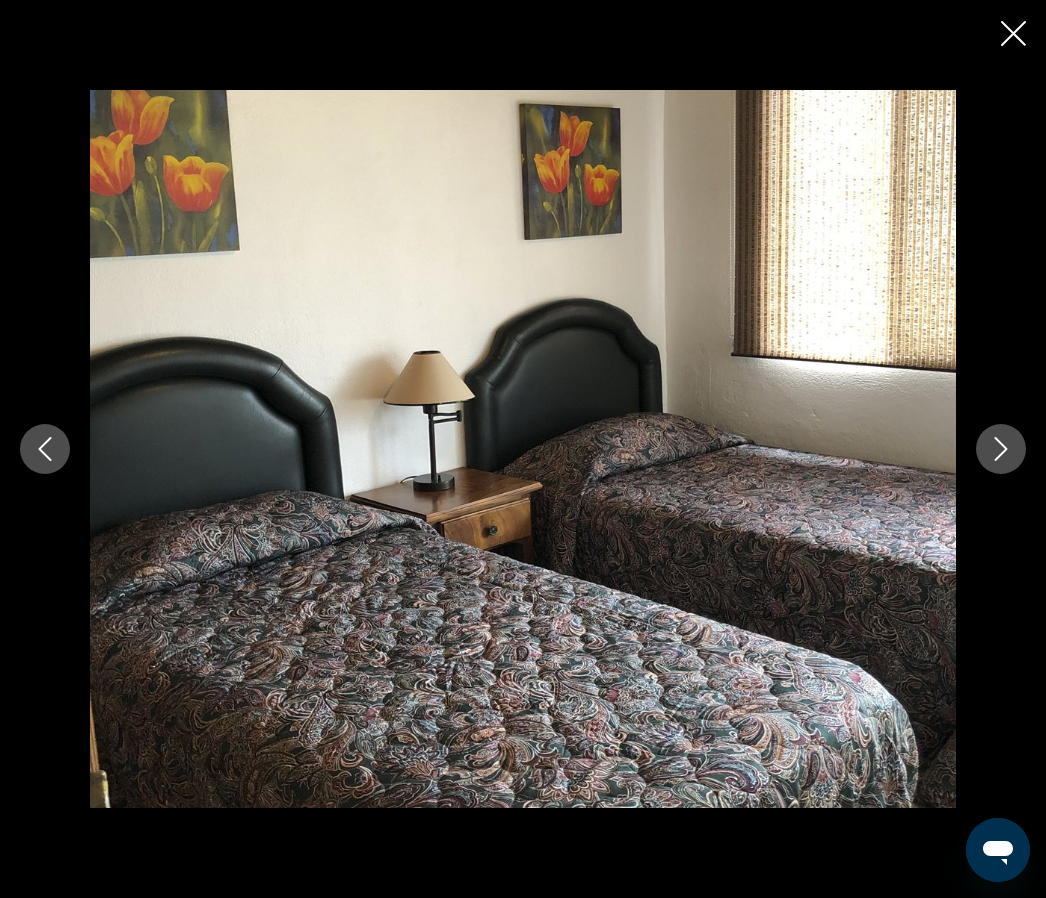 click 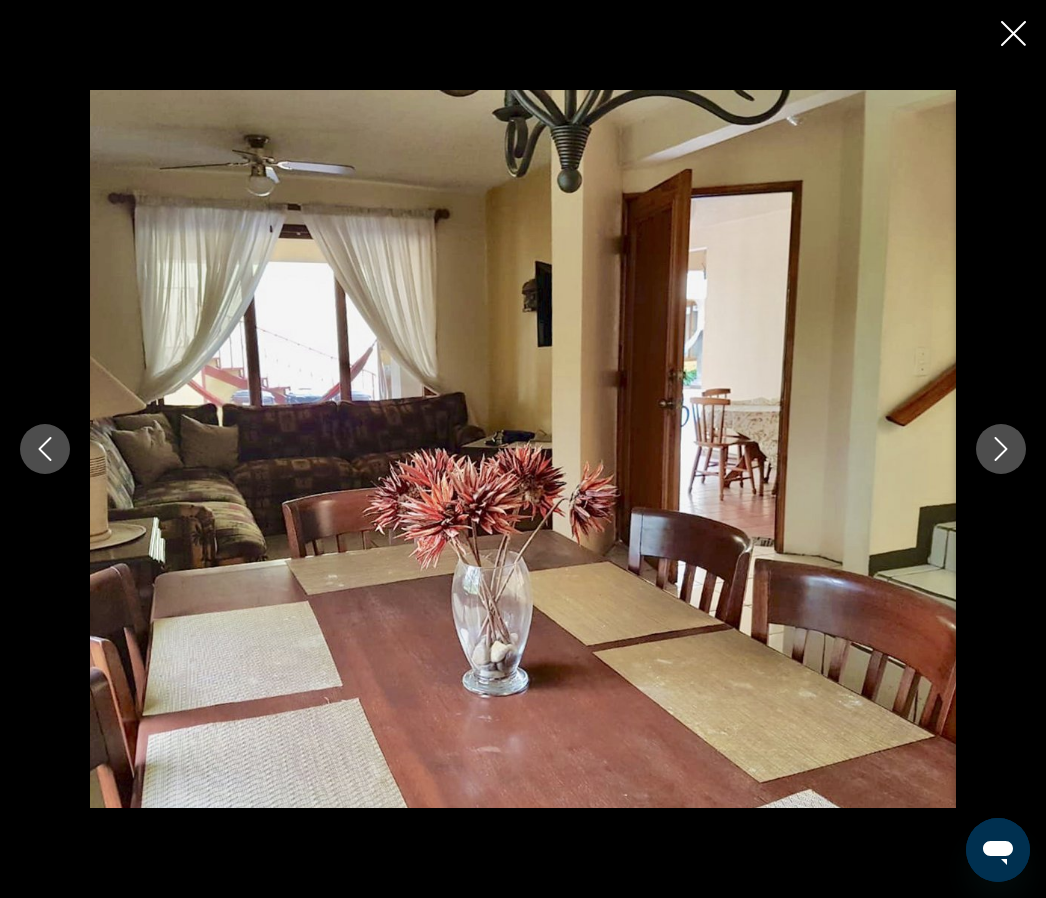 click 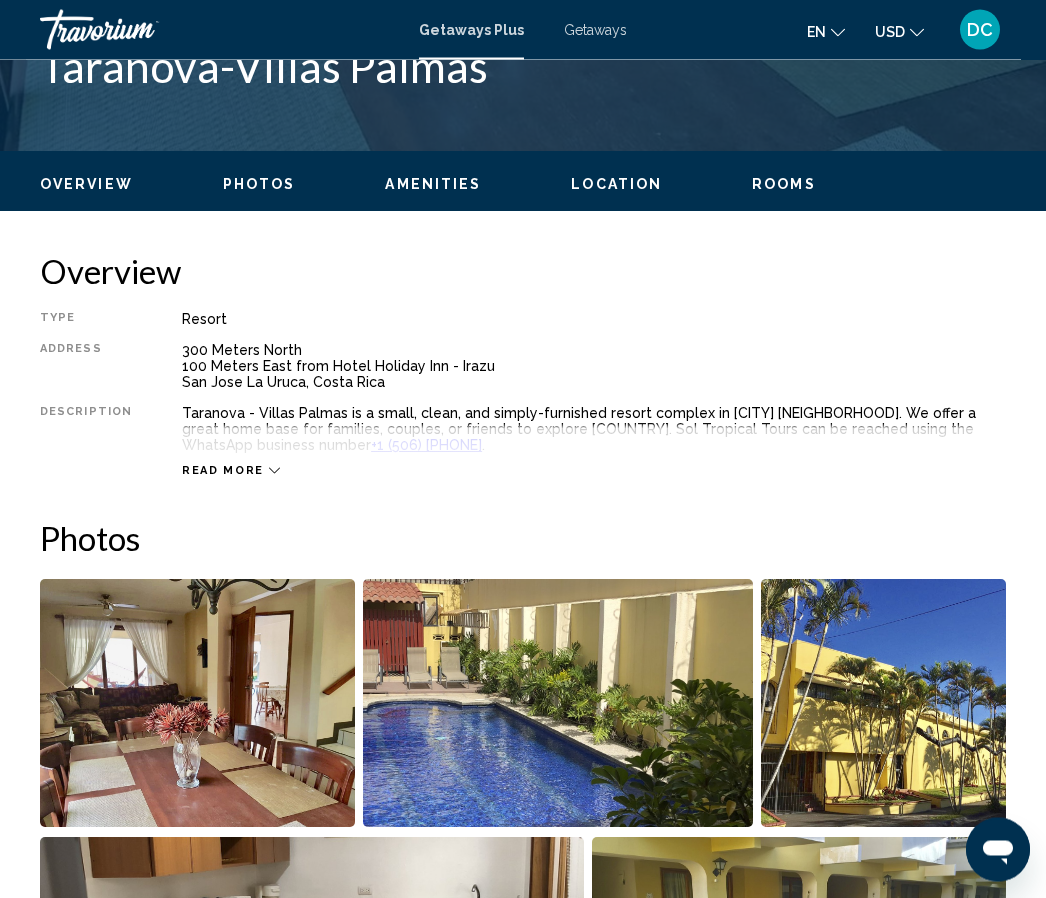 scroll, scrollTop: 856, scrollLeft: 0, axis: vertical 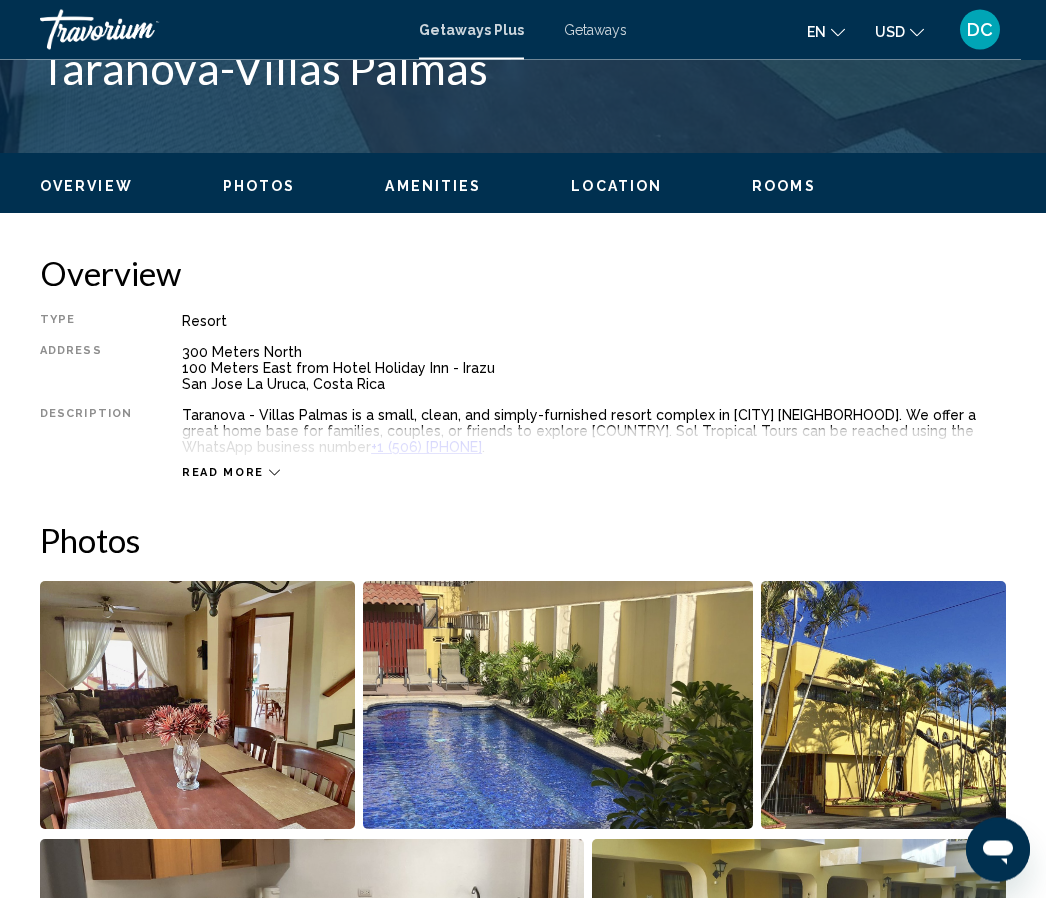 click on "Read more" at bounding box center [223, 473] 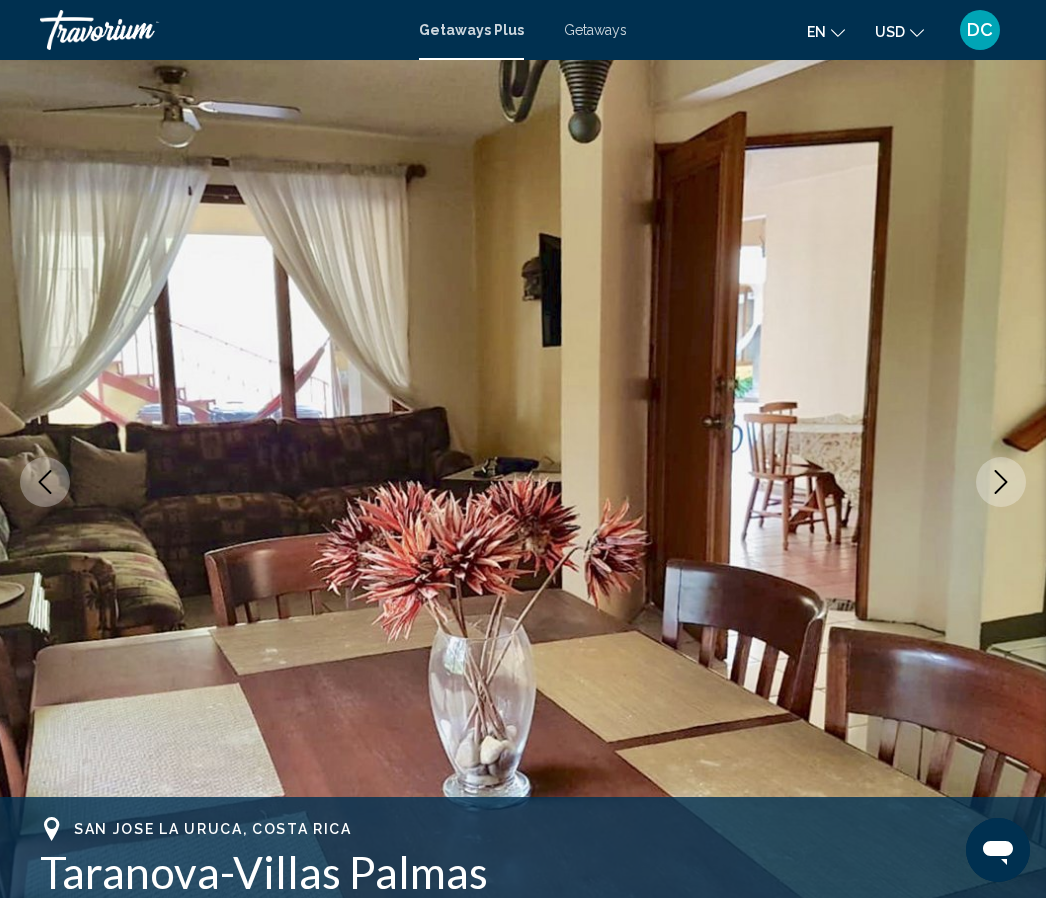 scroll, scrollTop: 0, scrollLeft: 0, axis: both 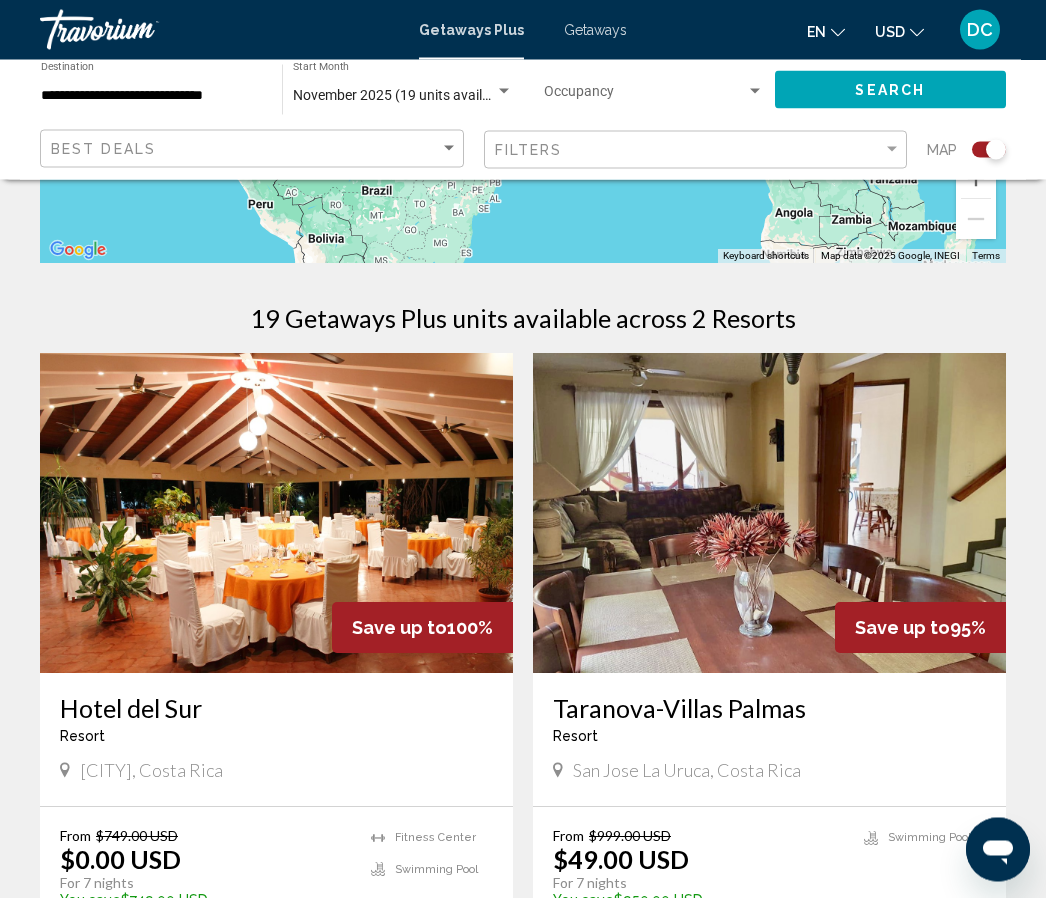 click at bounding box center (276, 514) 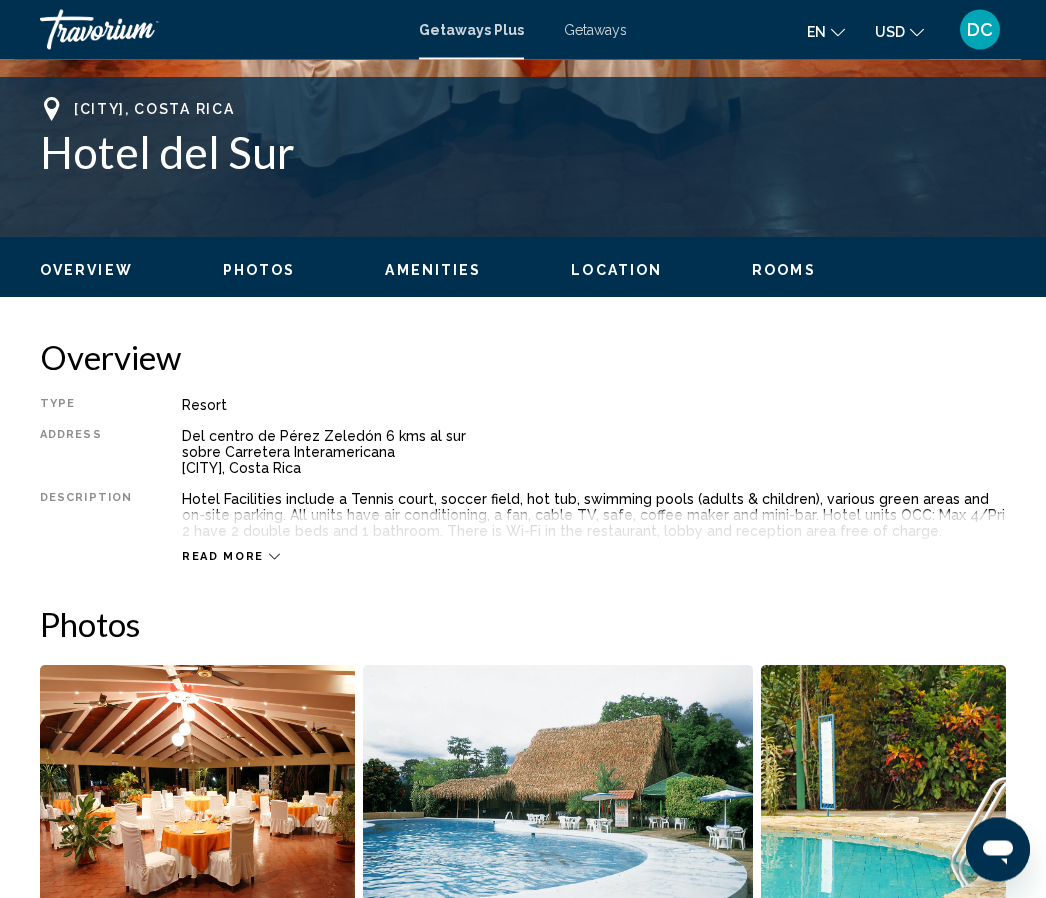 scroll, scrollTop: 773, scrollLeft: 0, axis: vertical 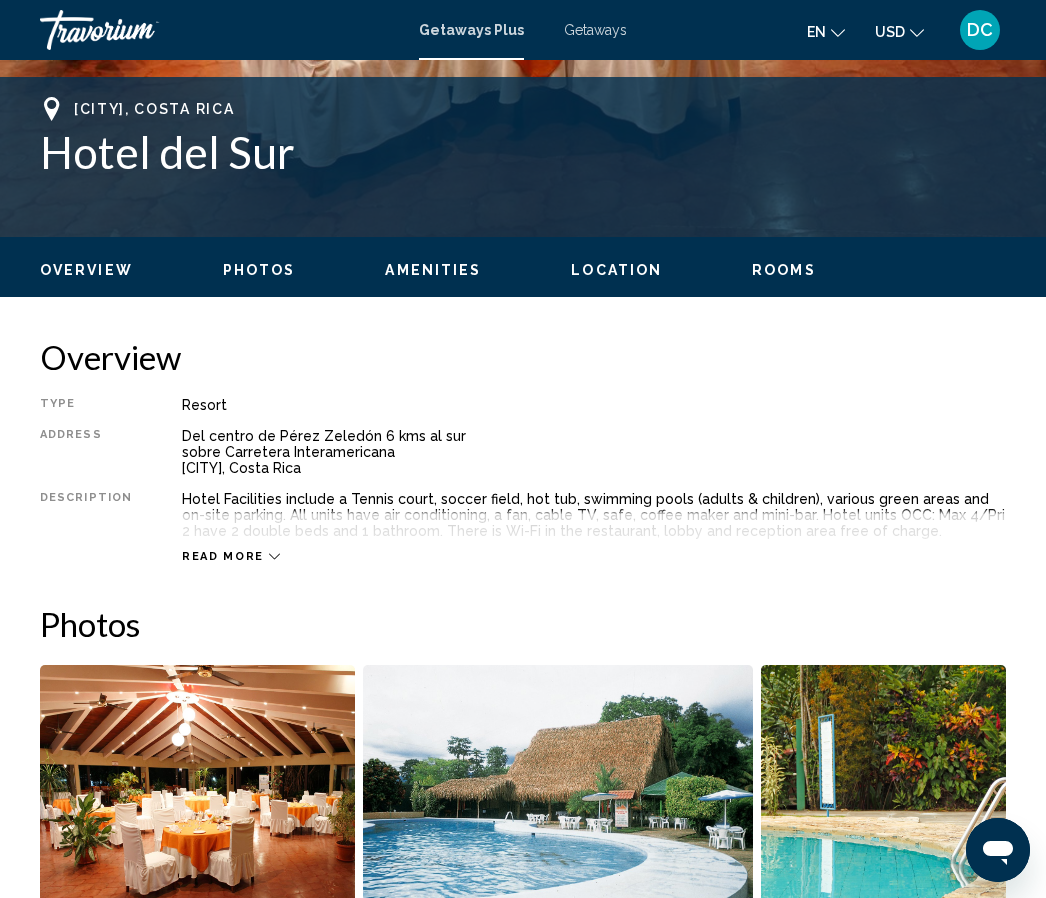 click on "Read more" at bounding box center (594, 536) 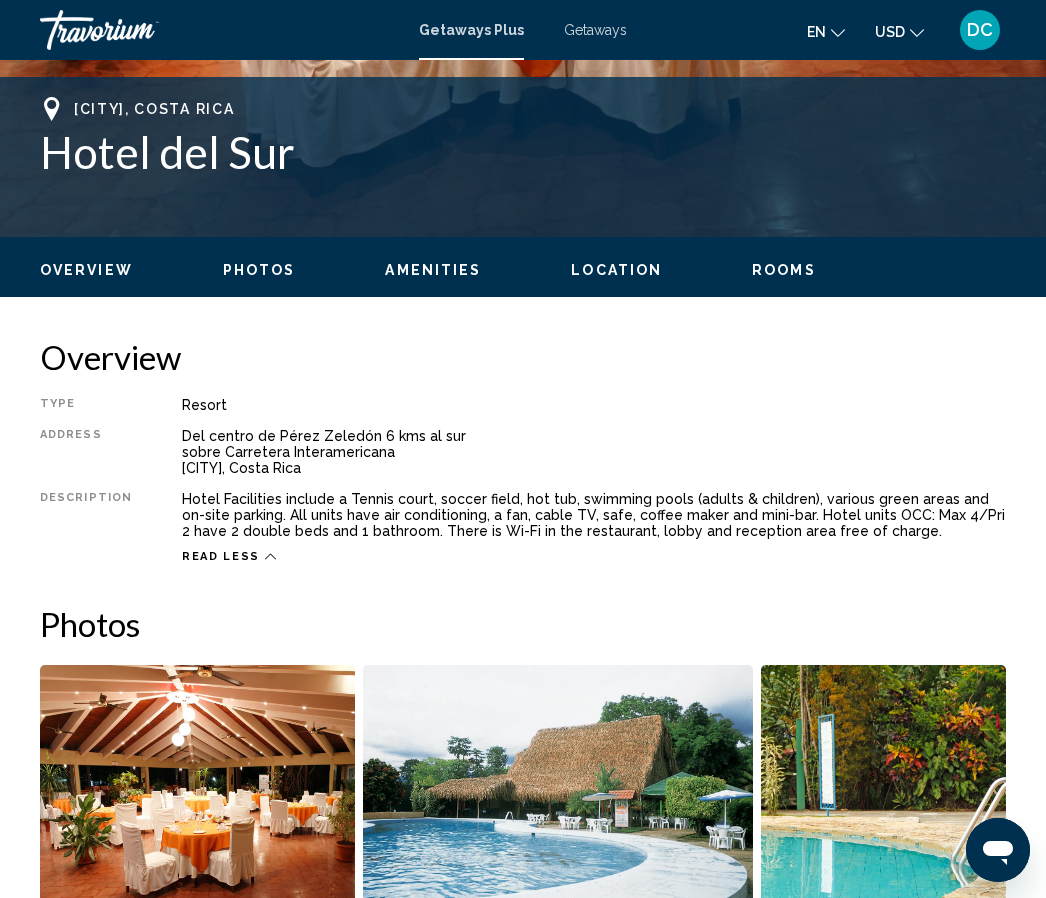 click on "Overview Type Resort All-Inclusive No All-Inclusive Address Del centro de Pérez Zeledón 6 kms al sur sobre Carretera Interamericana [CITY], Costa Rica Description Hotel Facilities include a Tennis court, soccer field, hot tub, swimming pools (adults & children), various green areas and on-site parking.  All units have air conditioning, a fan, cable TV, safe, coffee maker and mini-bar. Hotel units OCC: Max 4/Pri 2 have 2 double beds and 1 bathroom. There is Wi-Fi in the restaurant, lobby and reception area free of charge. Read less
Photos Amenities
Fitness Center
Swimming Pool ATM/banking Bar/lounge Billiards or pool table Business center Car Rental Concierge desk/services Conference facilities Currency exchange Dry cleaning/laundry service Fitness Center Game room Gift shops or newsstand Grocery Shopping Service Hot tub Laundry facilities +" at bounding box center [523, 2286] 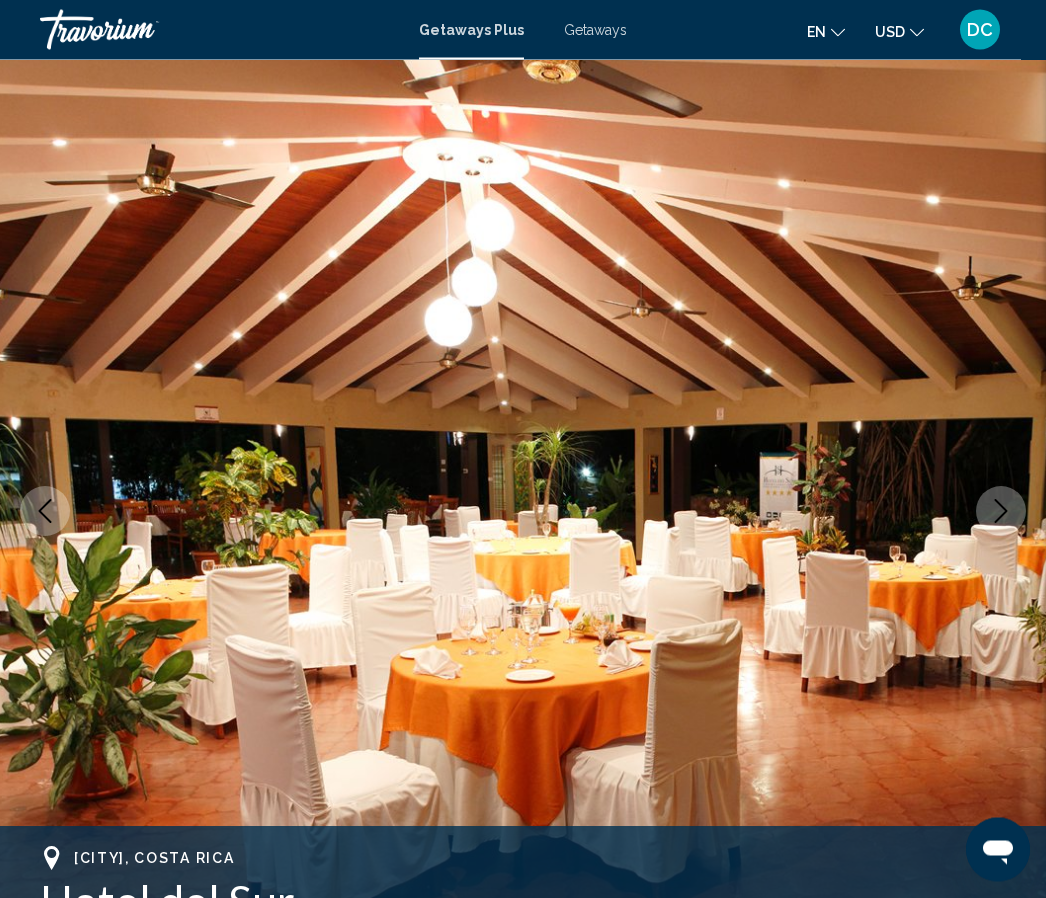 scroll, scrollTop: 24, scrollLeft: 0, axis: vertical 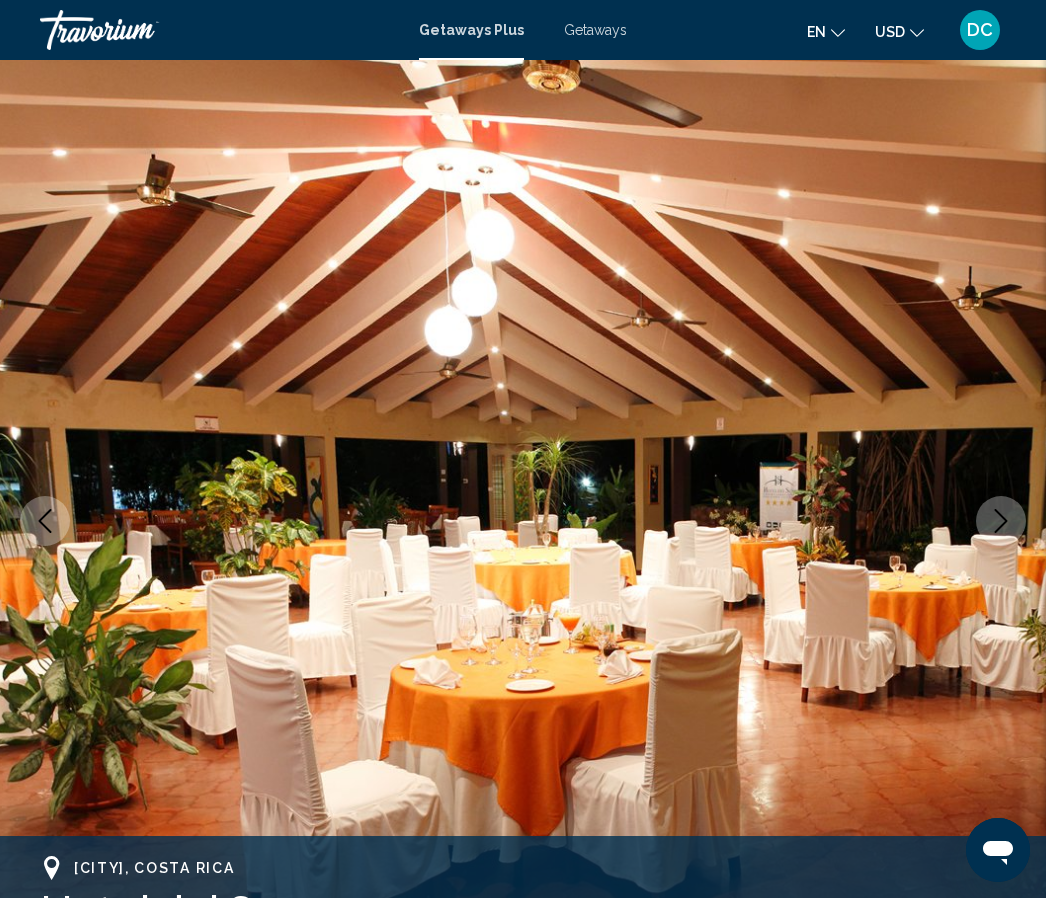 click at bounding box center [523, 521] 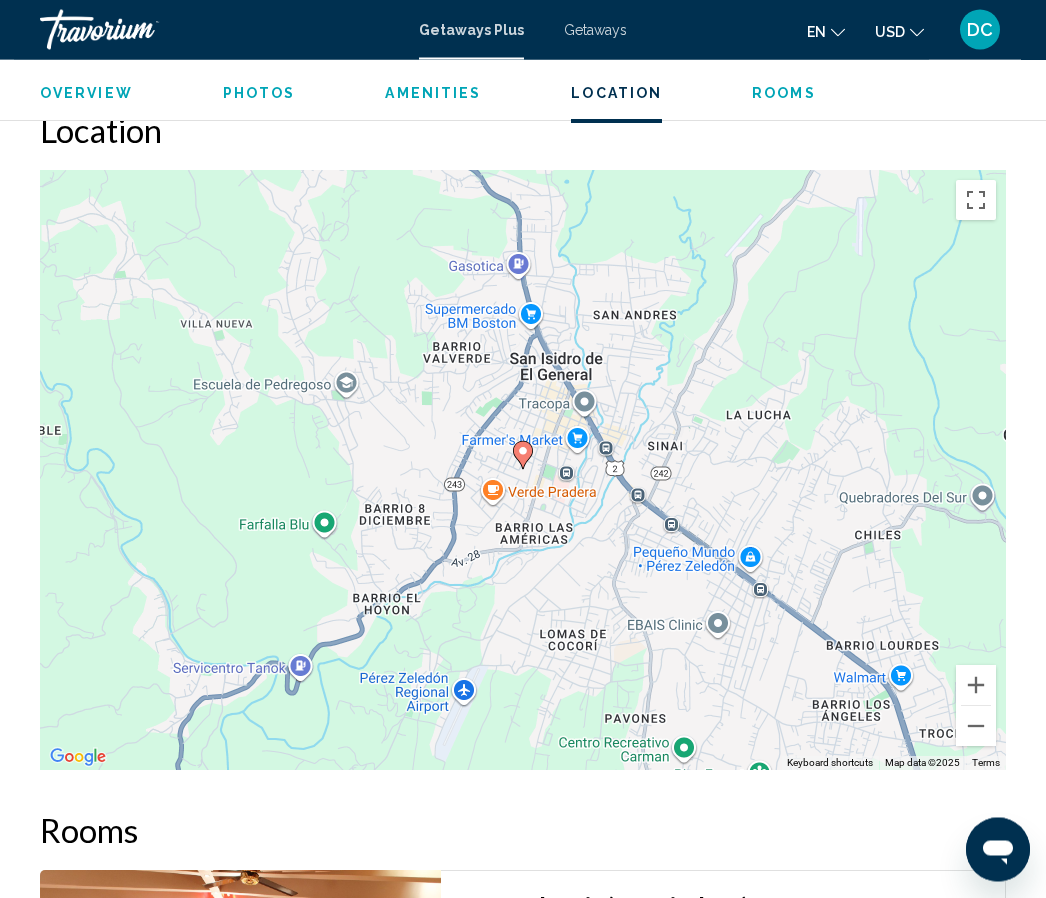 scroll, scrollTop: 2394, scrollLeft: 0, axis: vertical 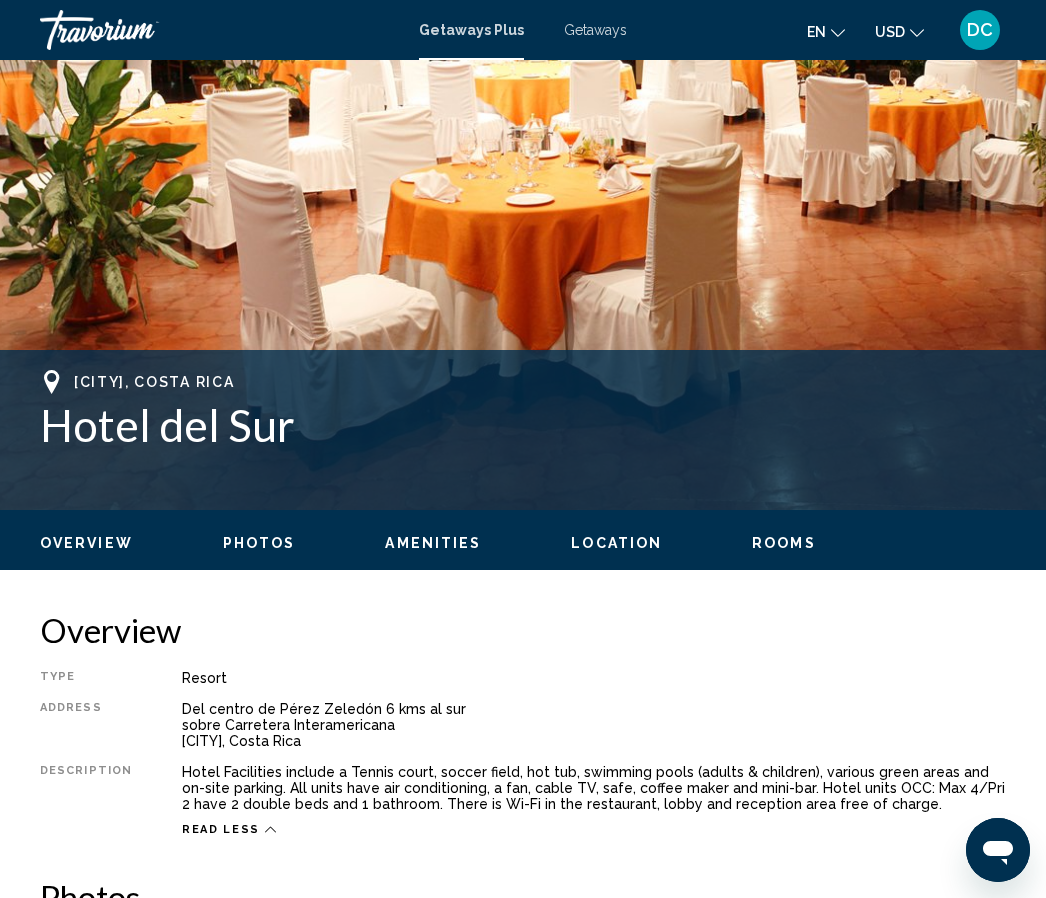 click on "Rooms" at bounding box center (784, 543) 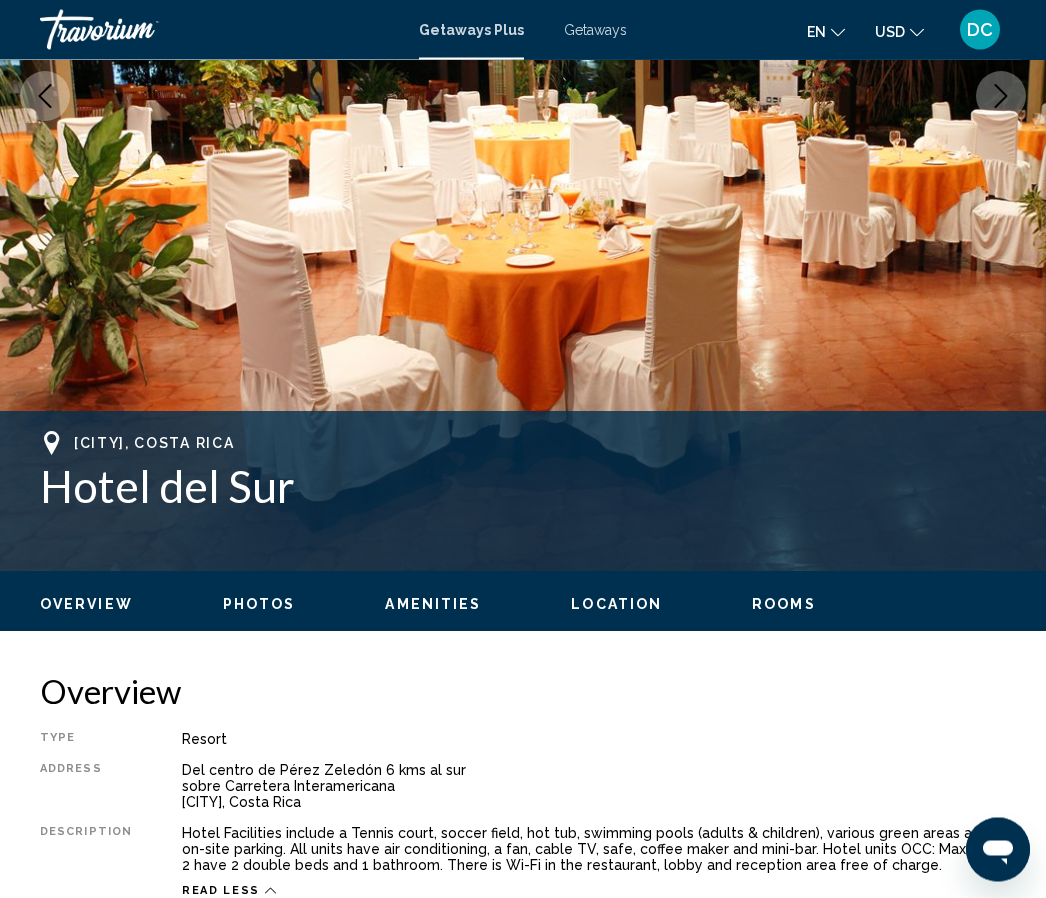 scroll, scrollTop: 439, scrollLeft: 0, axis: vertical 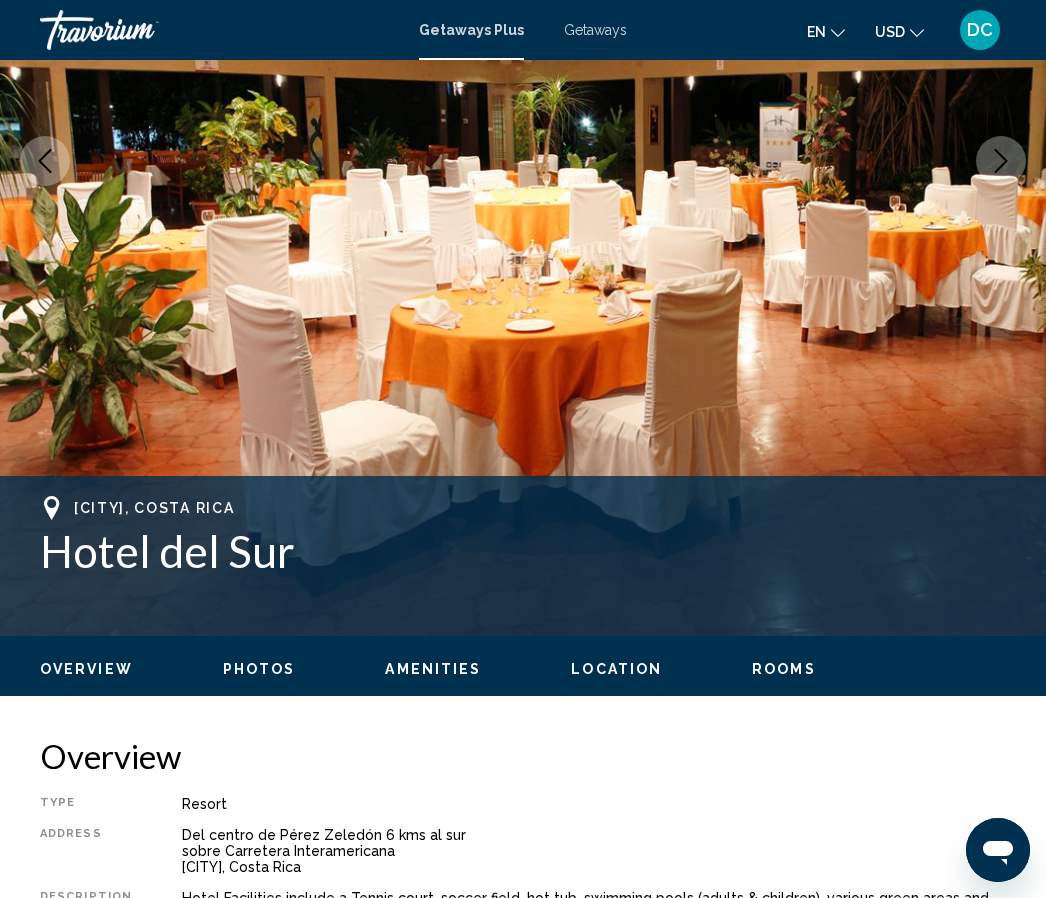 click on "Rooms" at bounding box center [784, 669] 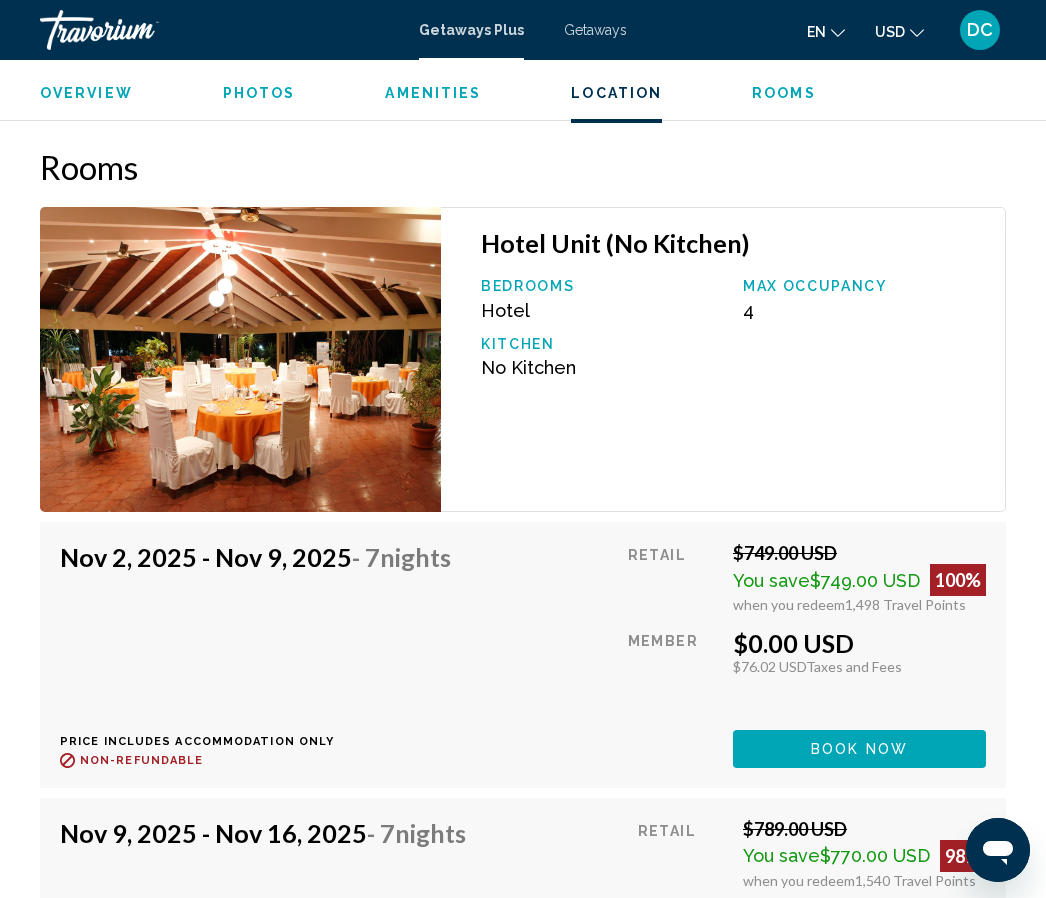 scroll, scrollTop: 3096, scrollLeft: 0, axis: vertical 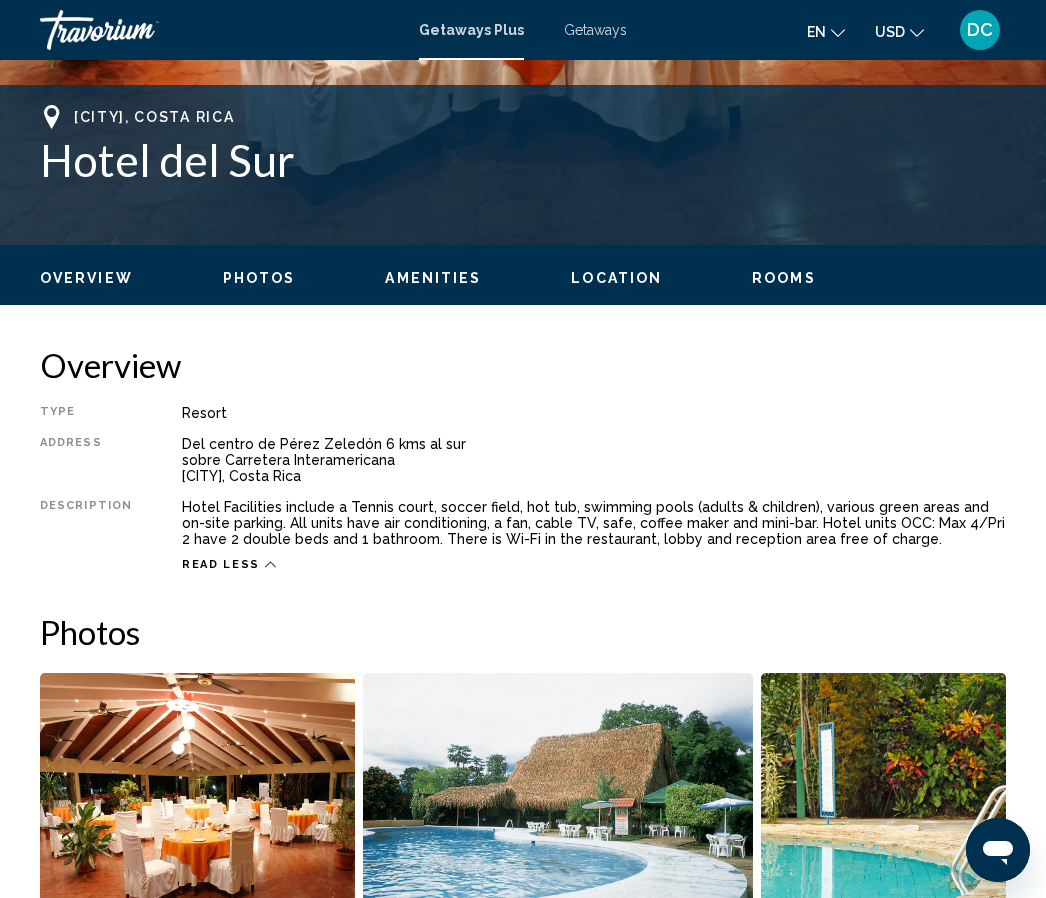 click on "Photos" at bounding box center [259, 278] 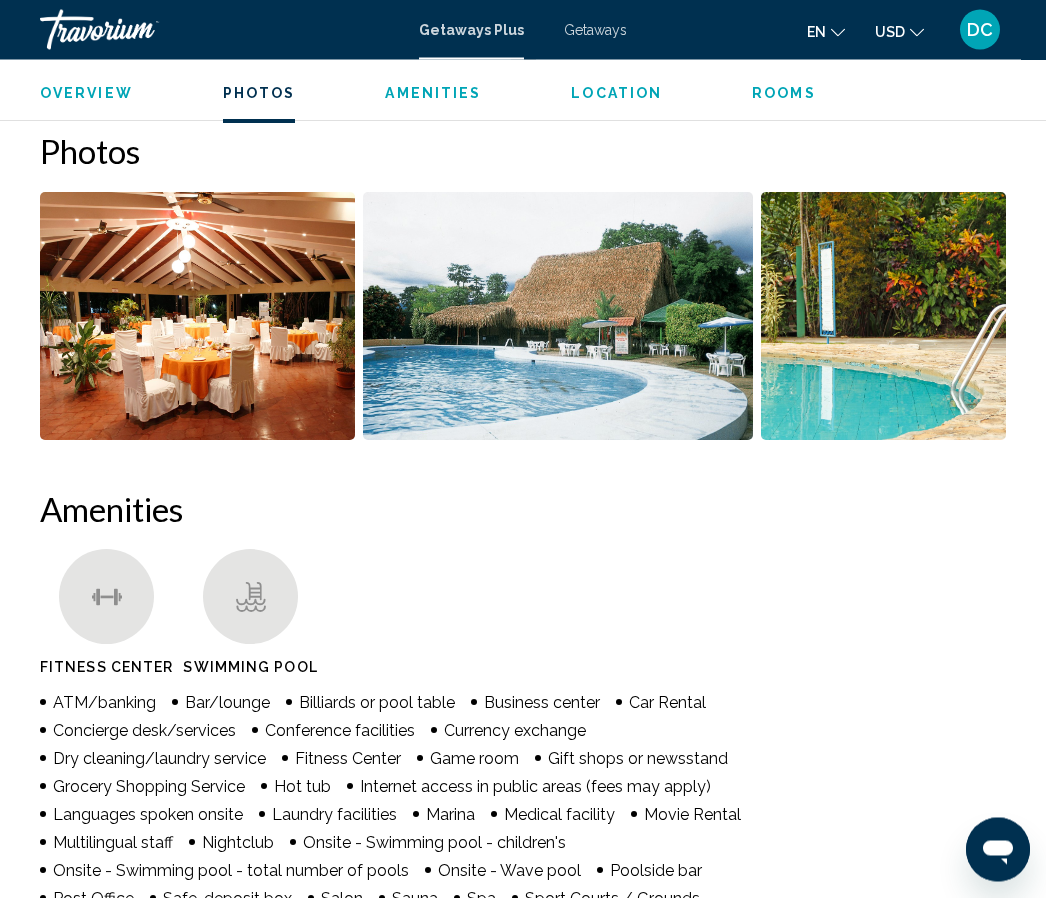 scroll, scrollTop: 1253, scrollLeft: 0, axis: vertical 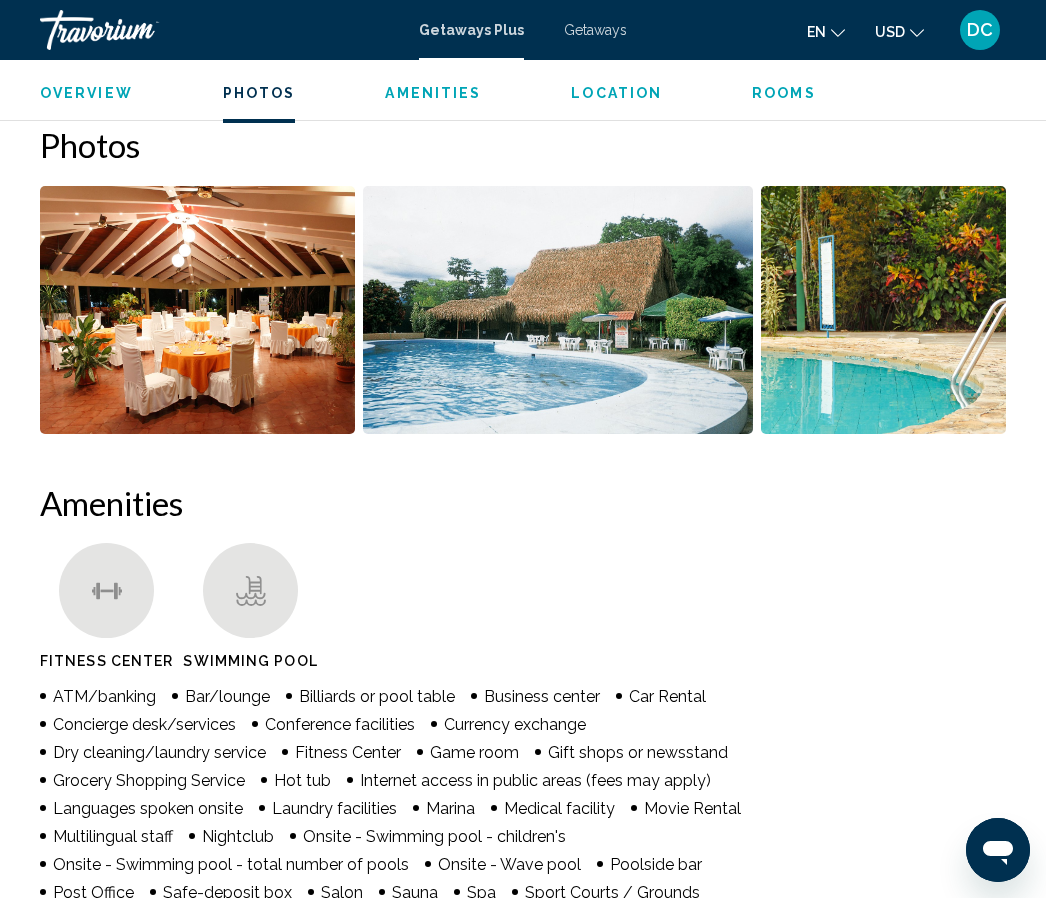 click at bounding box center (883, 310) 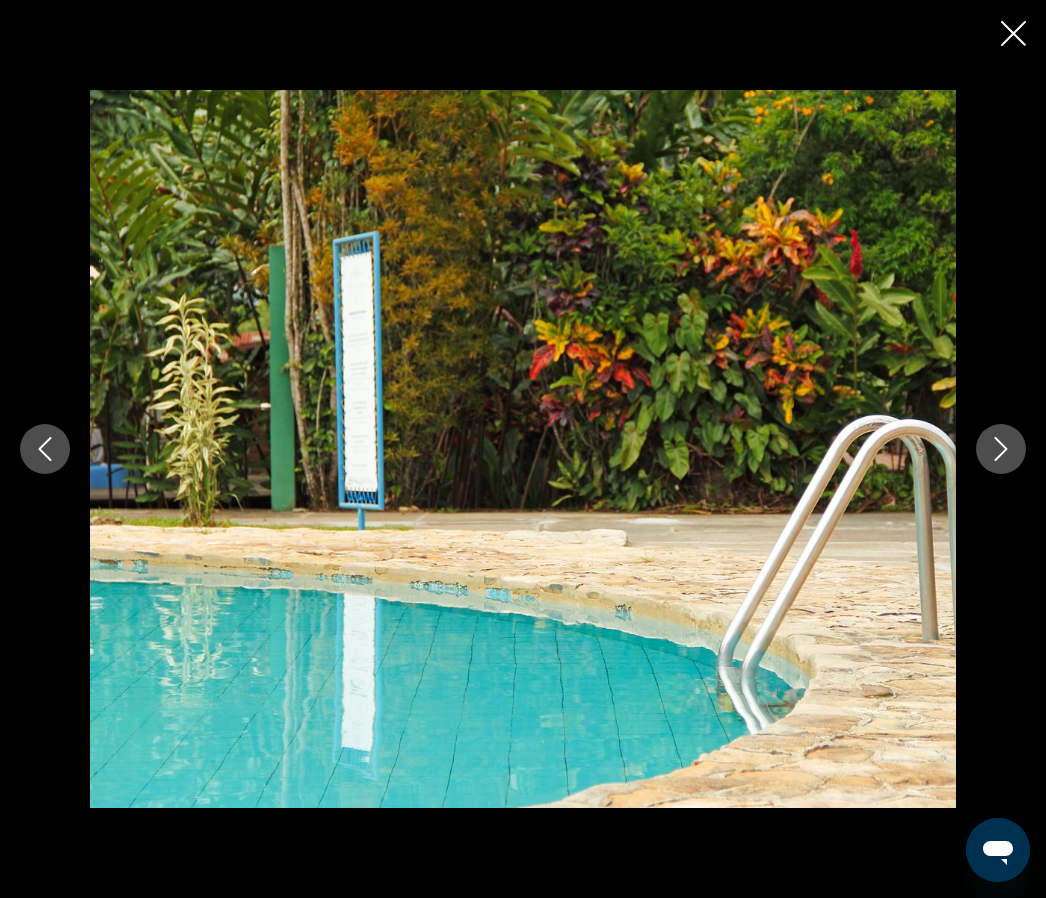 click at bounding box center [1001, 449] 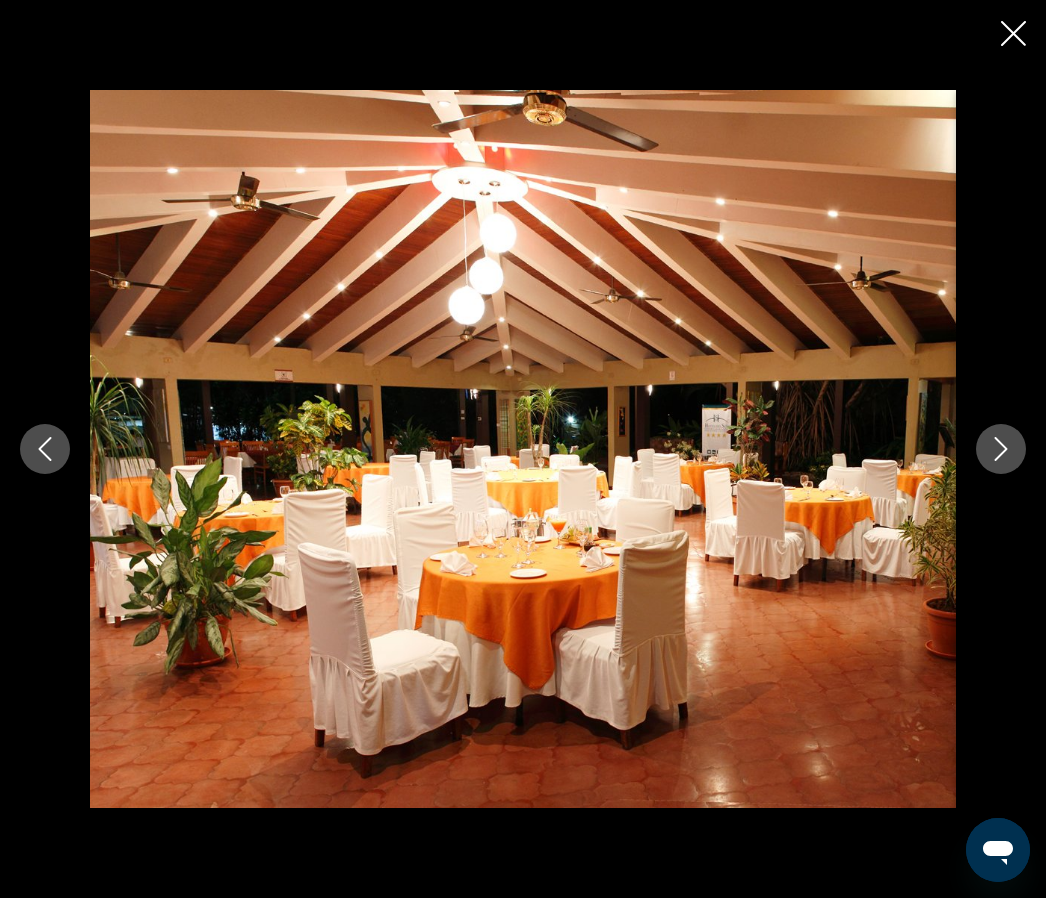 click 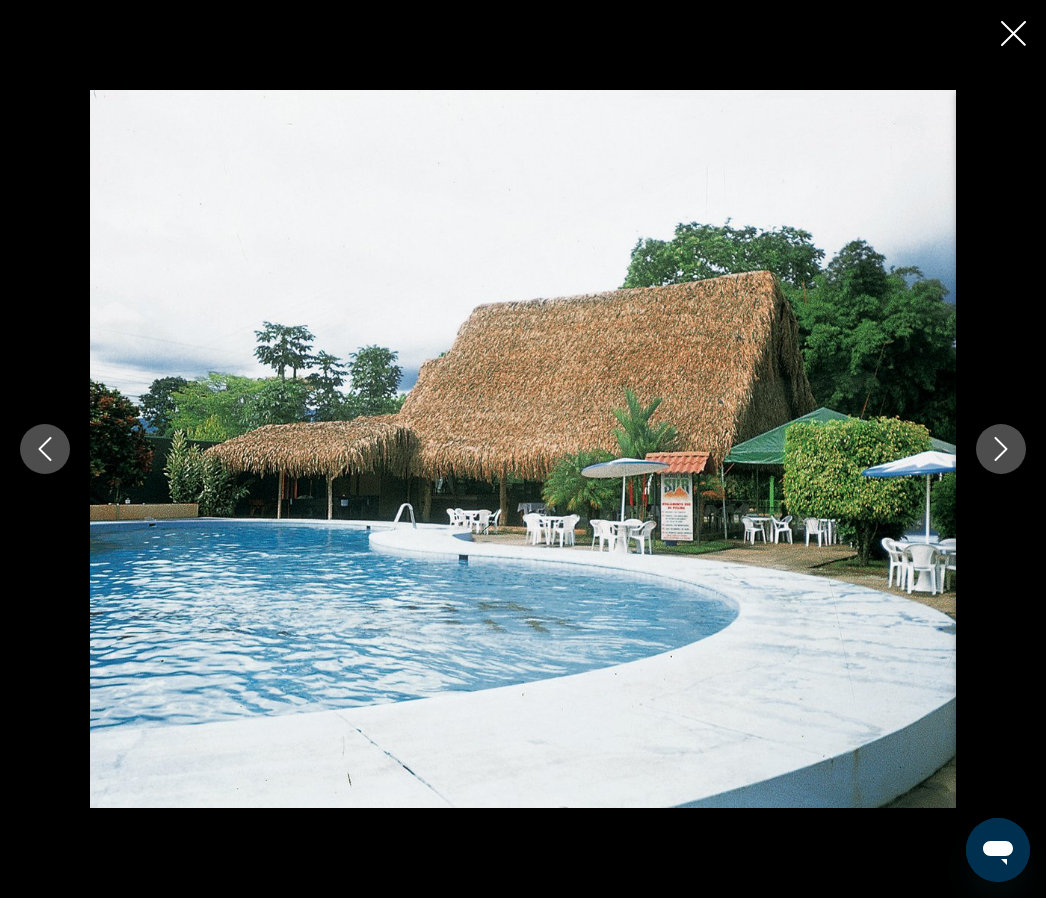 click 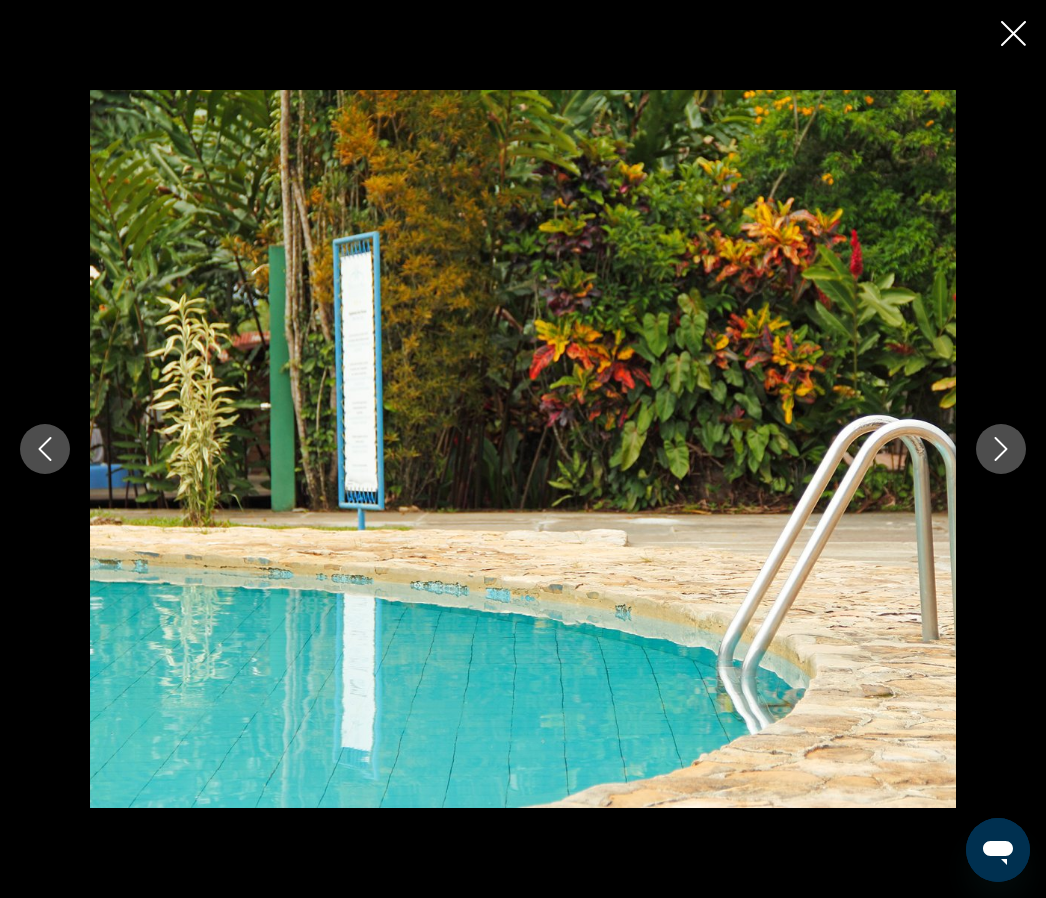 click 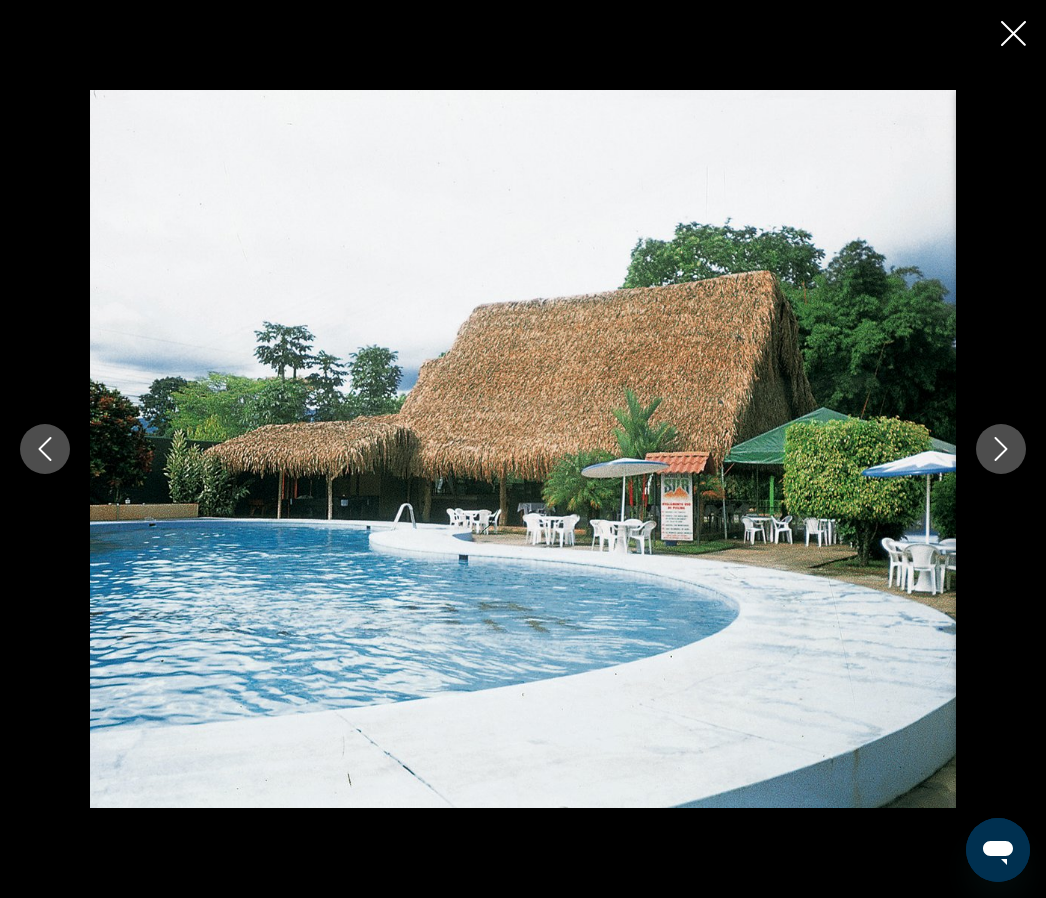 click 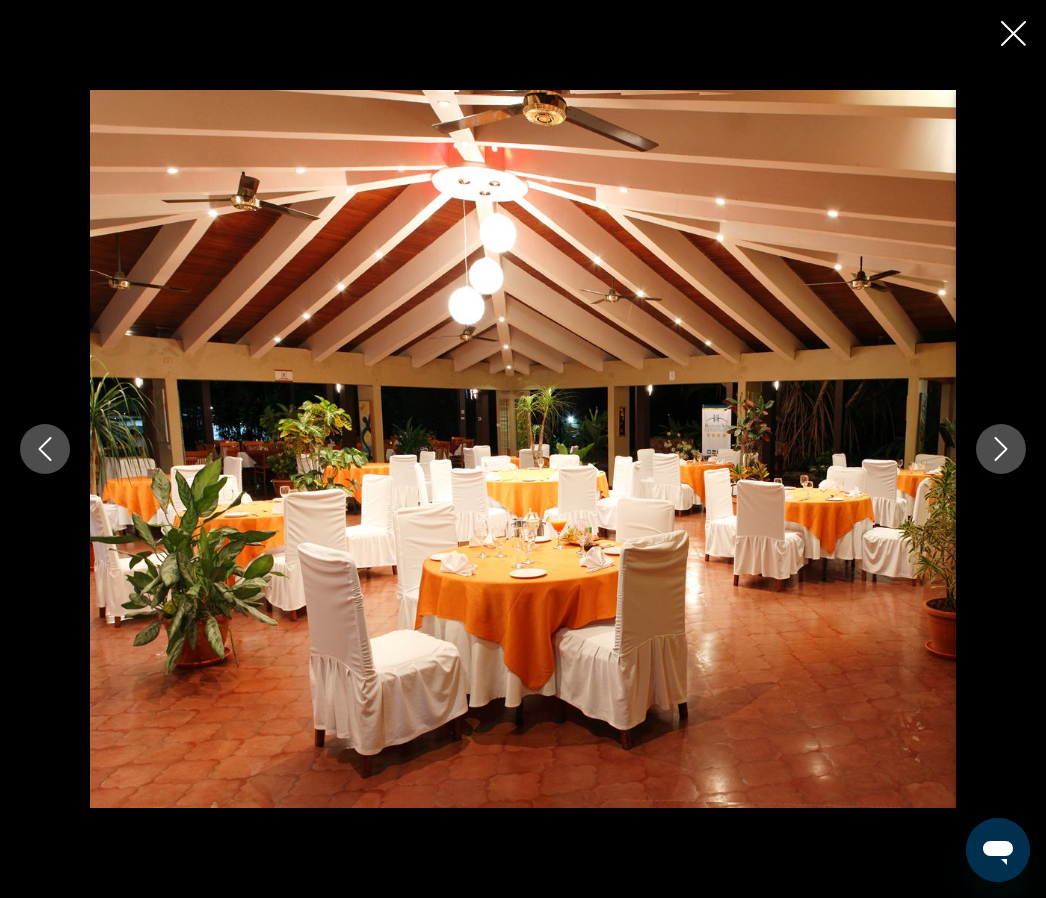 click 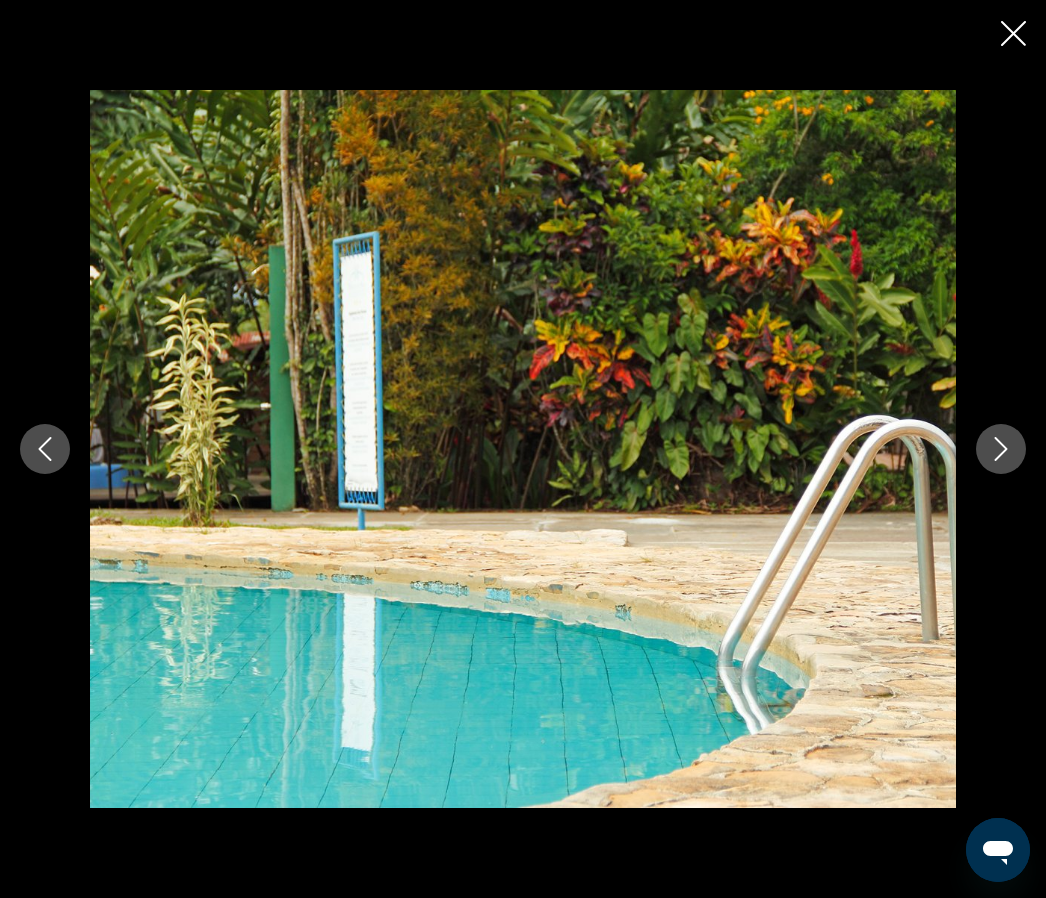 click at bounding box center (1001, 449) 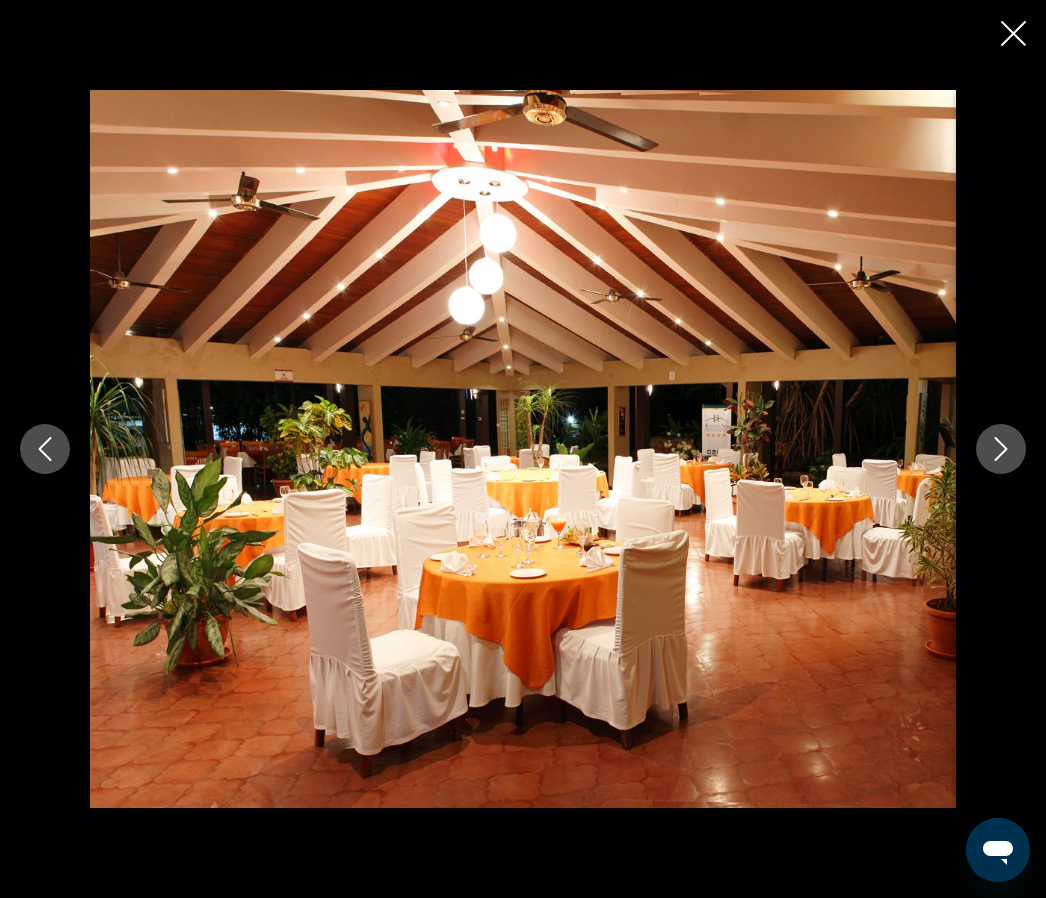 click at bounding box center [1001, 449] 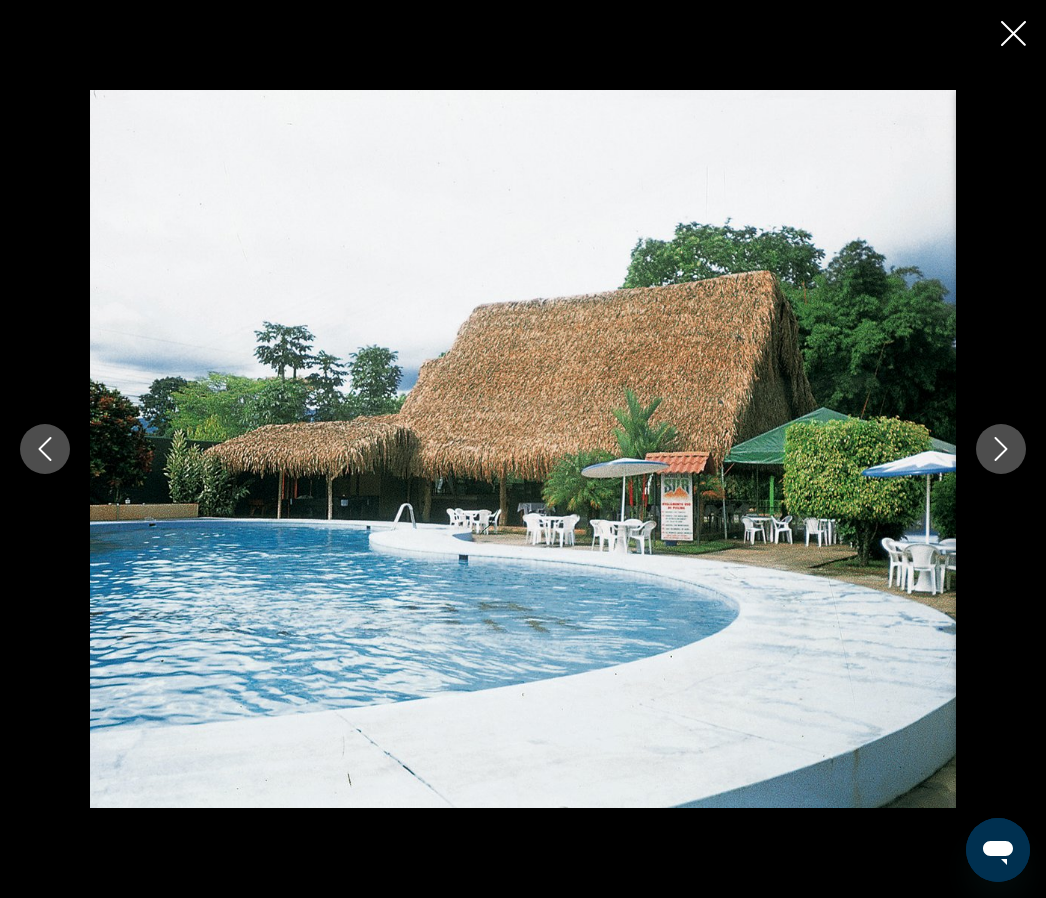 click at bounding box center (1001, 449) 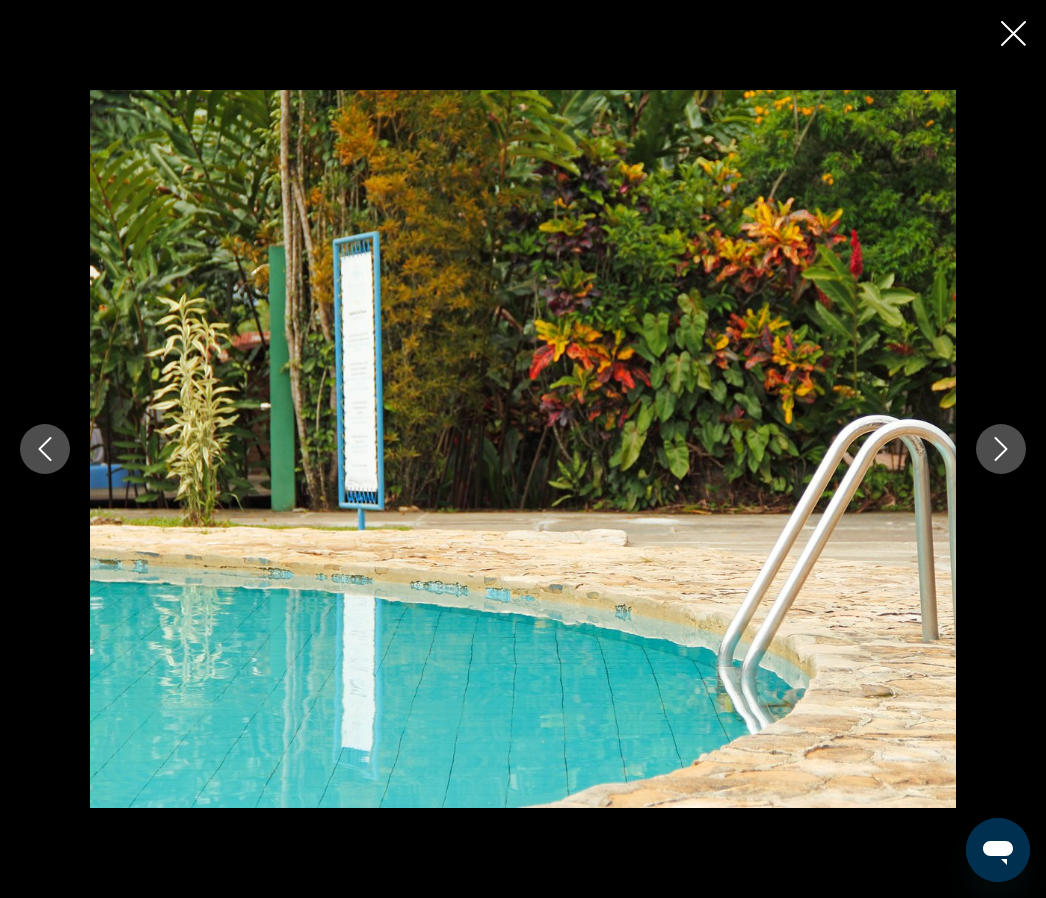 click at bounding box center [1001, 449] 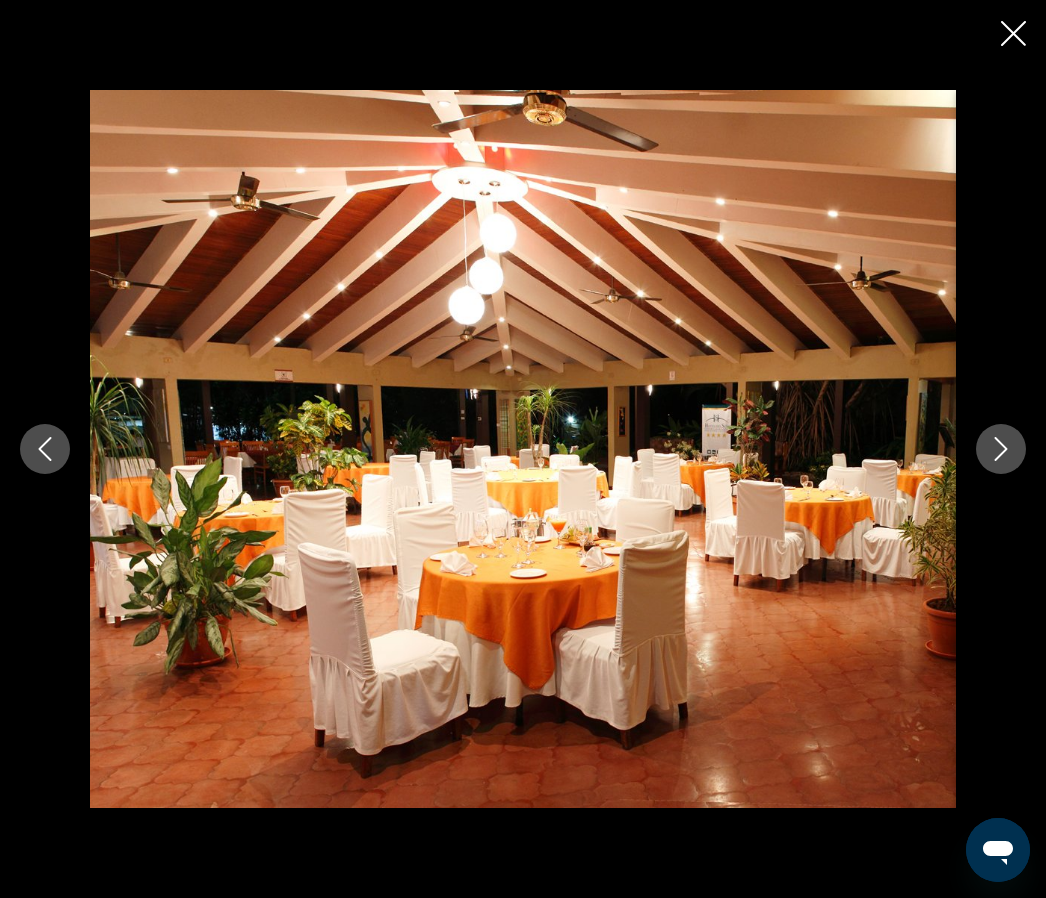 scroll, scrollTop: 3798, scrollLeft: 0, axis: vertical 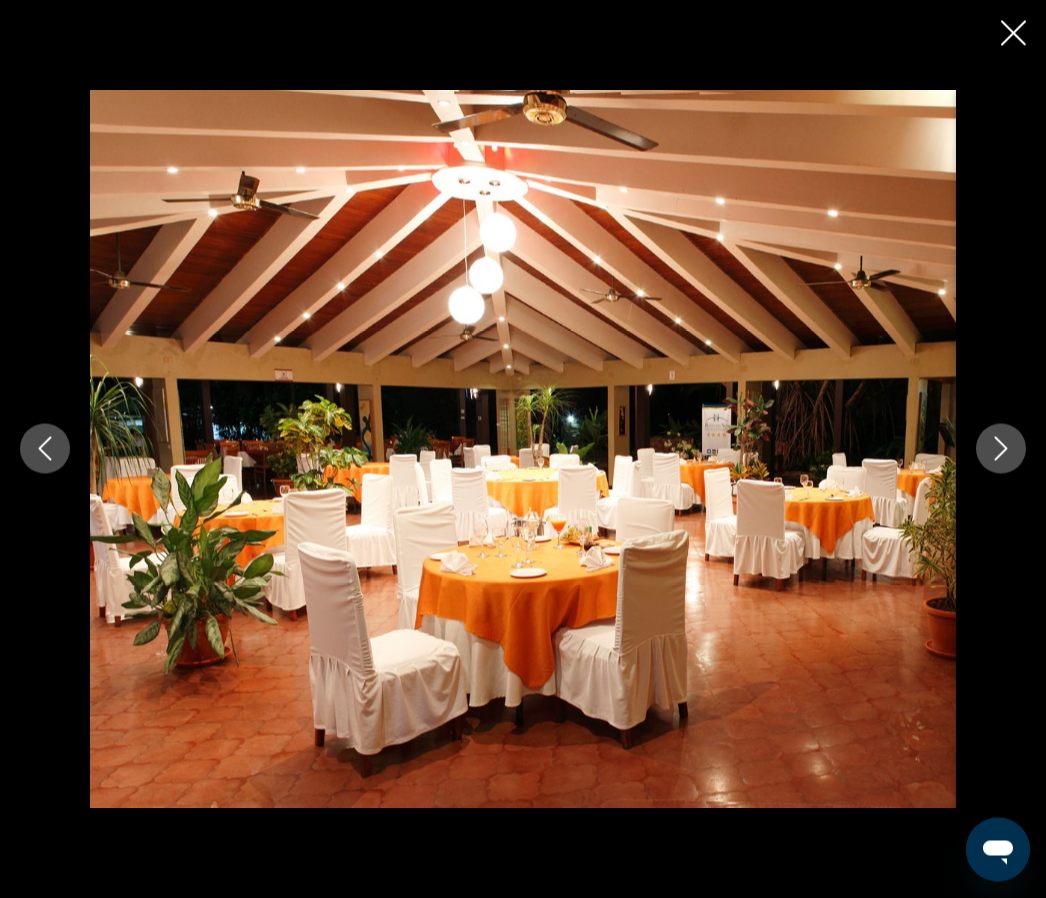 click 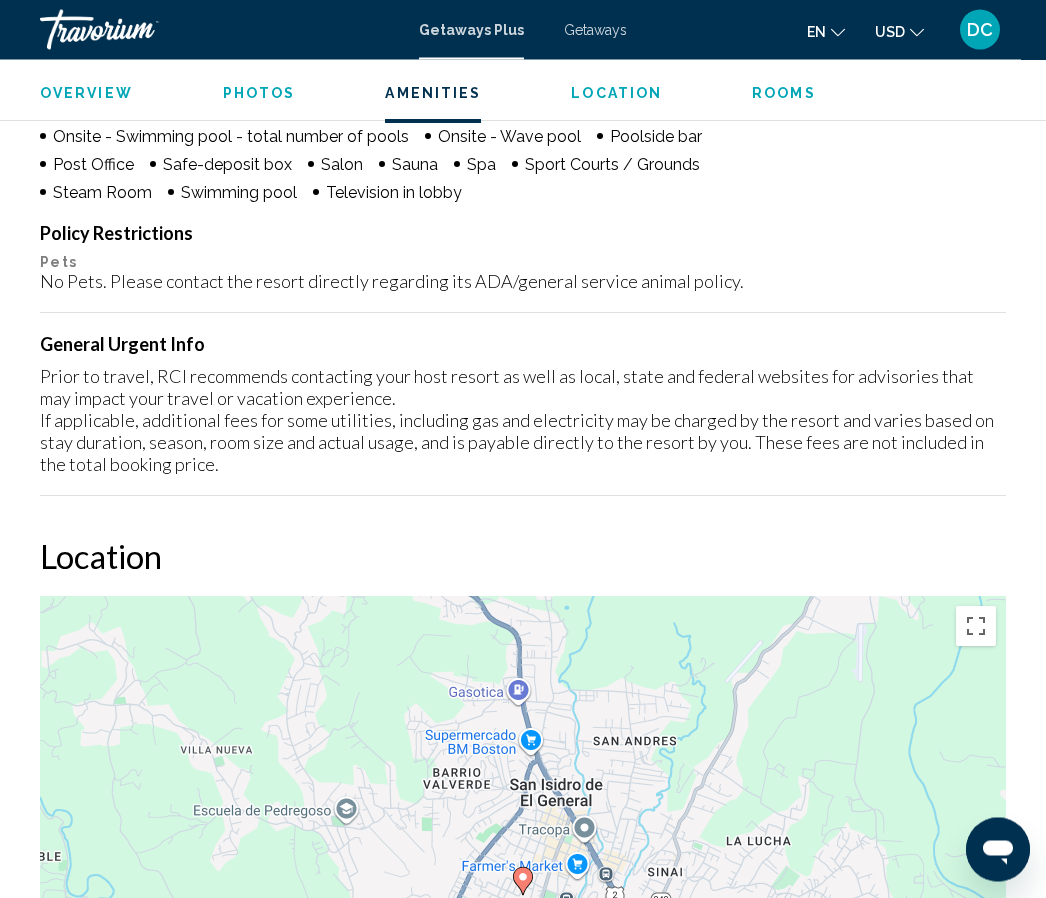 scroll, scrollTop: 1981, scrollLeft: 0, axis: vertical 